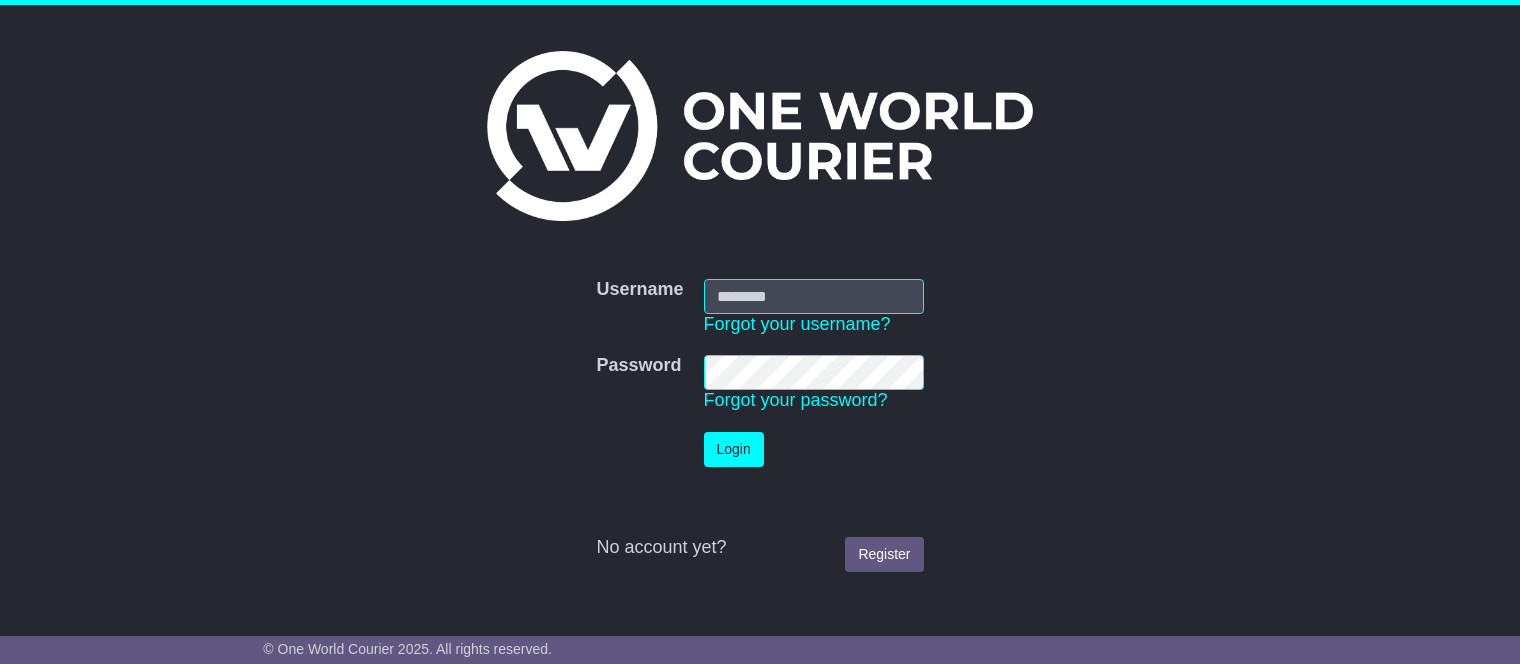 scroll, scrollTop: 0, scrollLeft: 0, axis: both 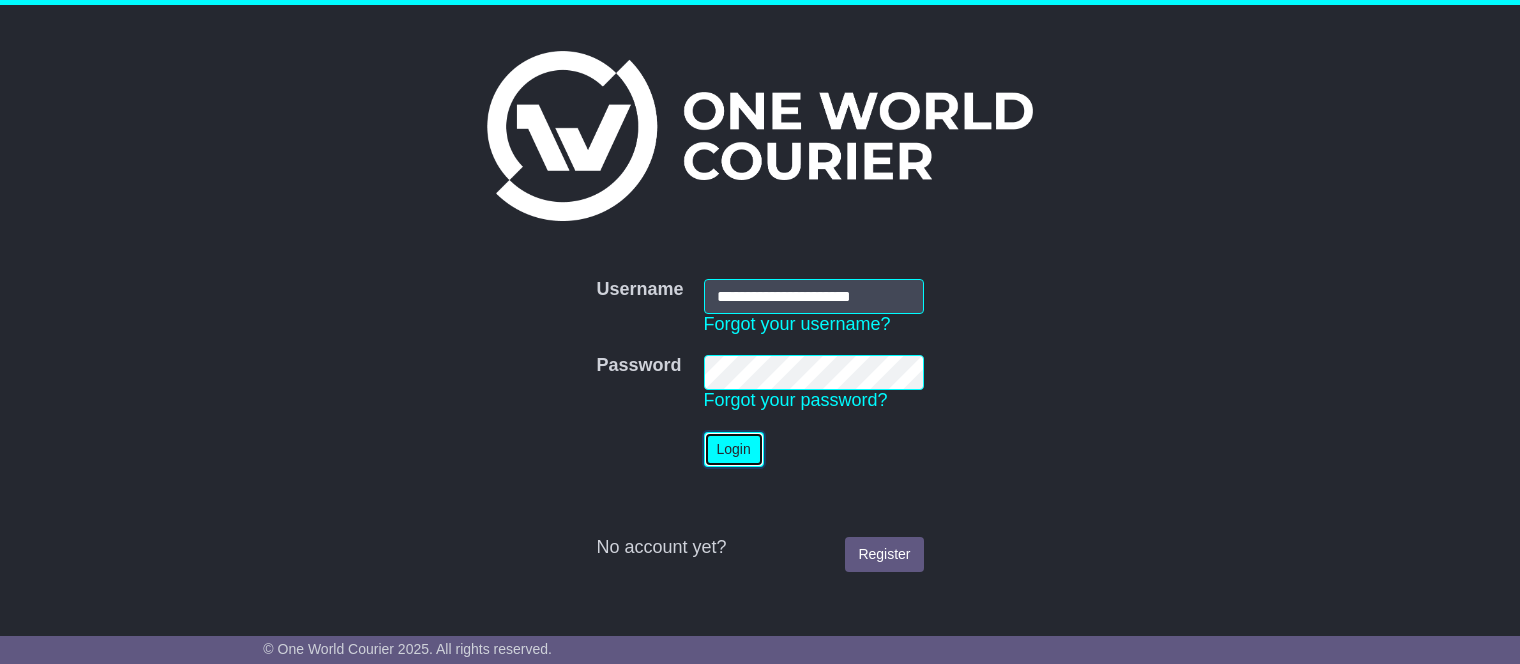 click on "Login" at bounding box center [734, 449] 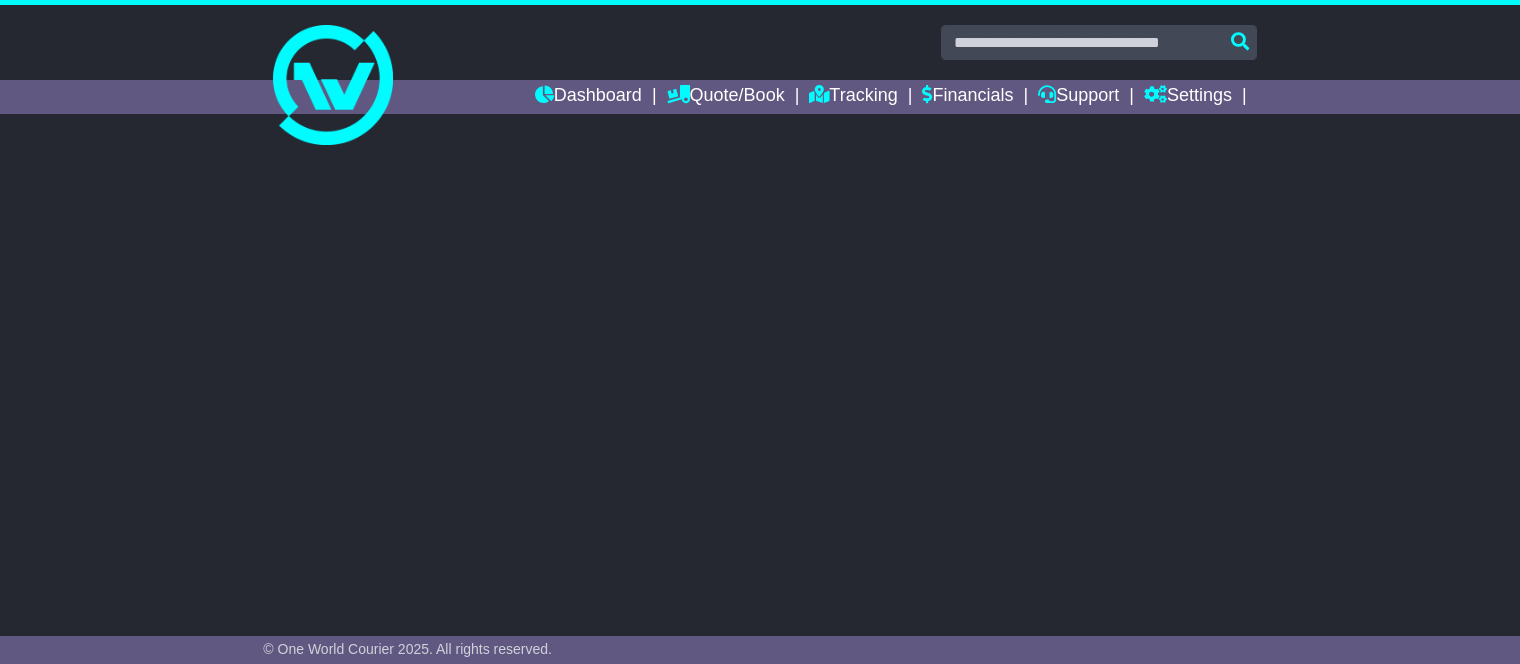 scroll, scrollTop: 0, scrollLeft: 0, axis: both 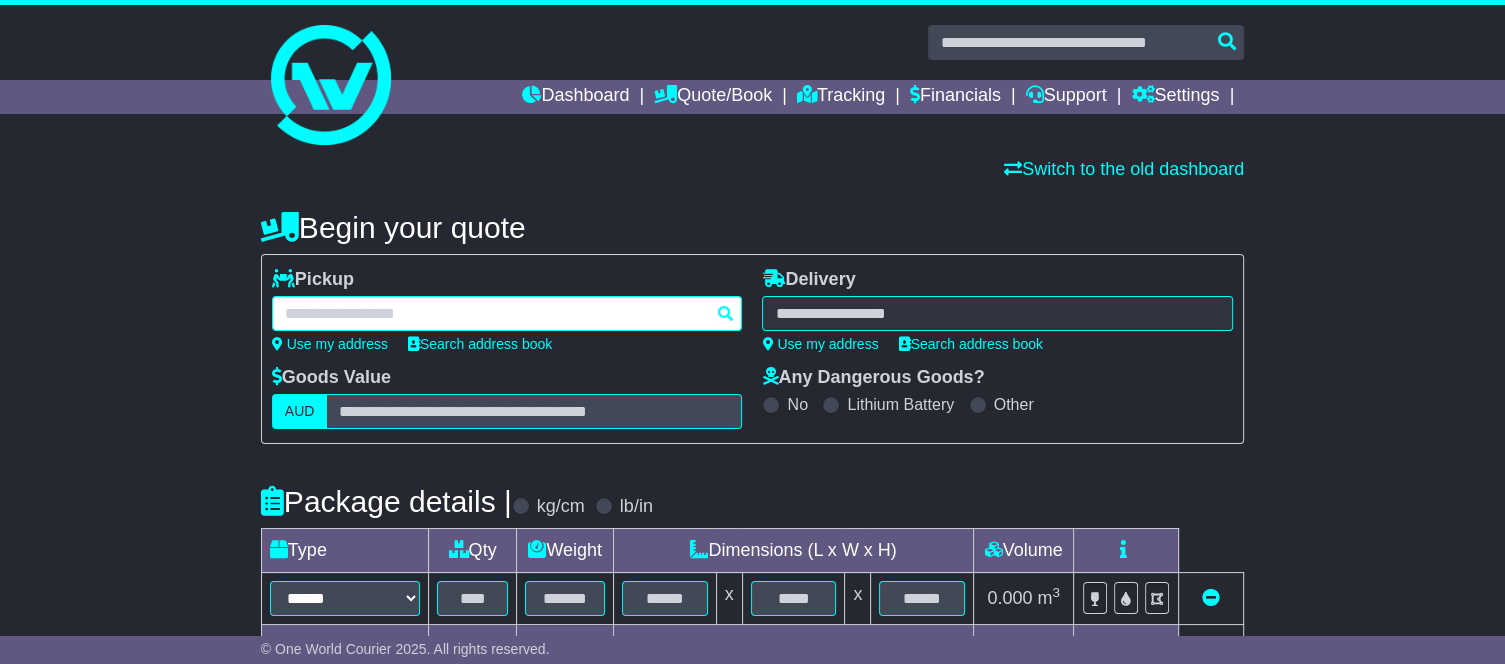click at bounding box center (507, 313) 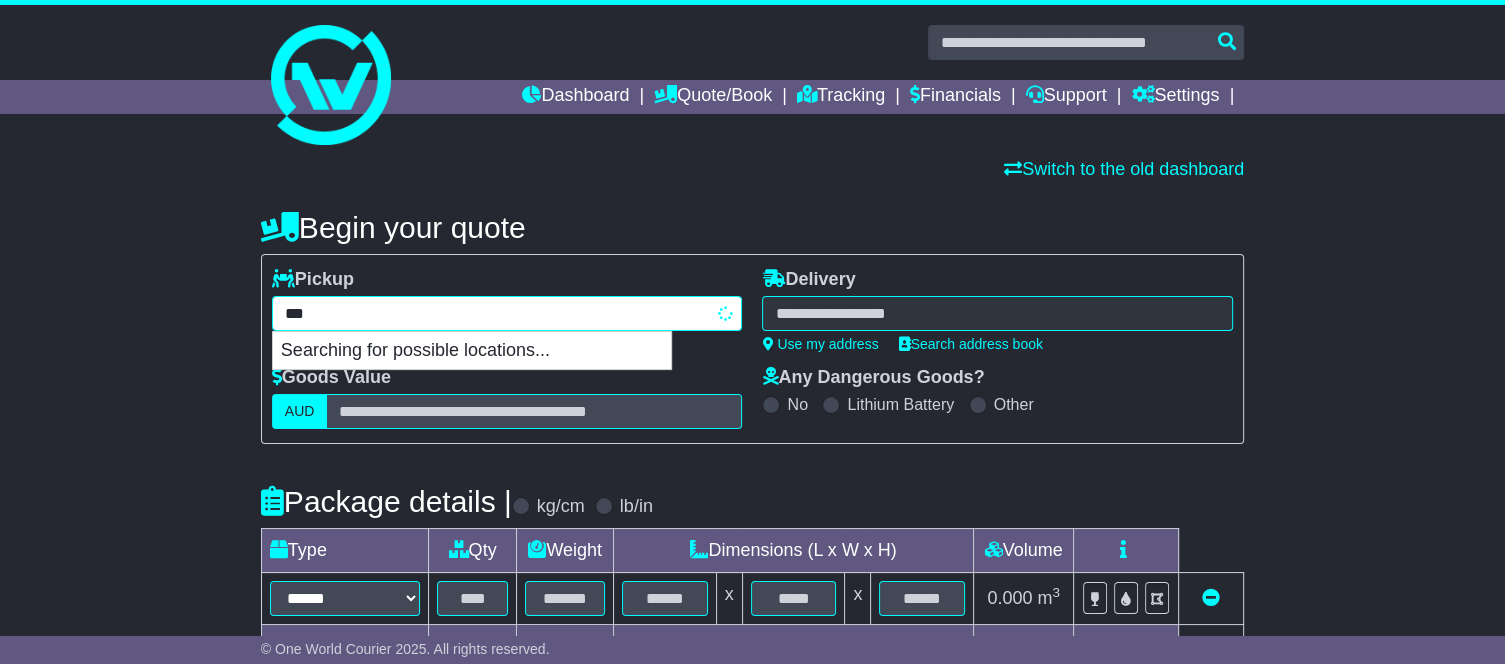 type on "****" 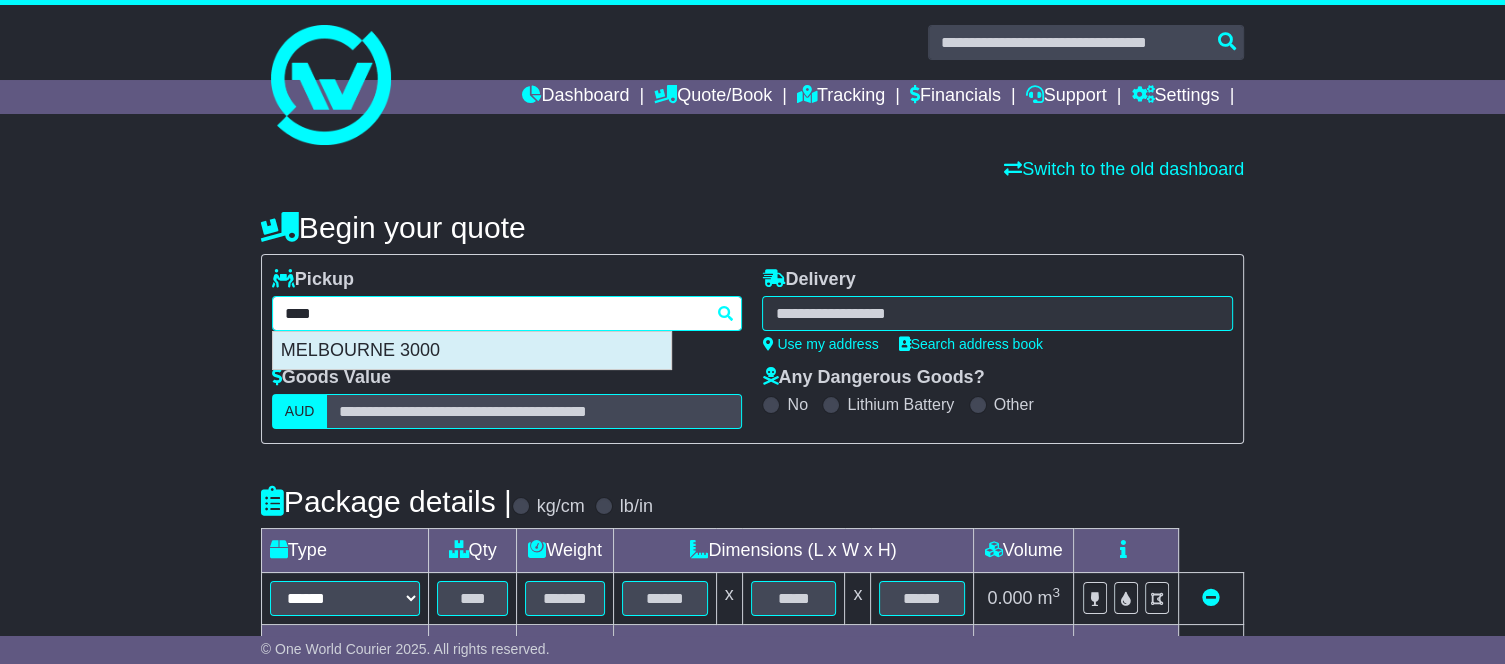 click on "MELBOURNE 3000" at bounding box center (472, 351) 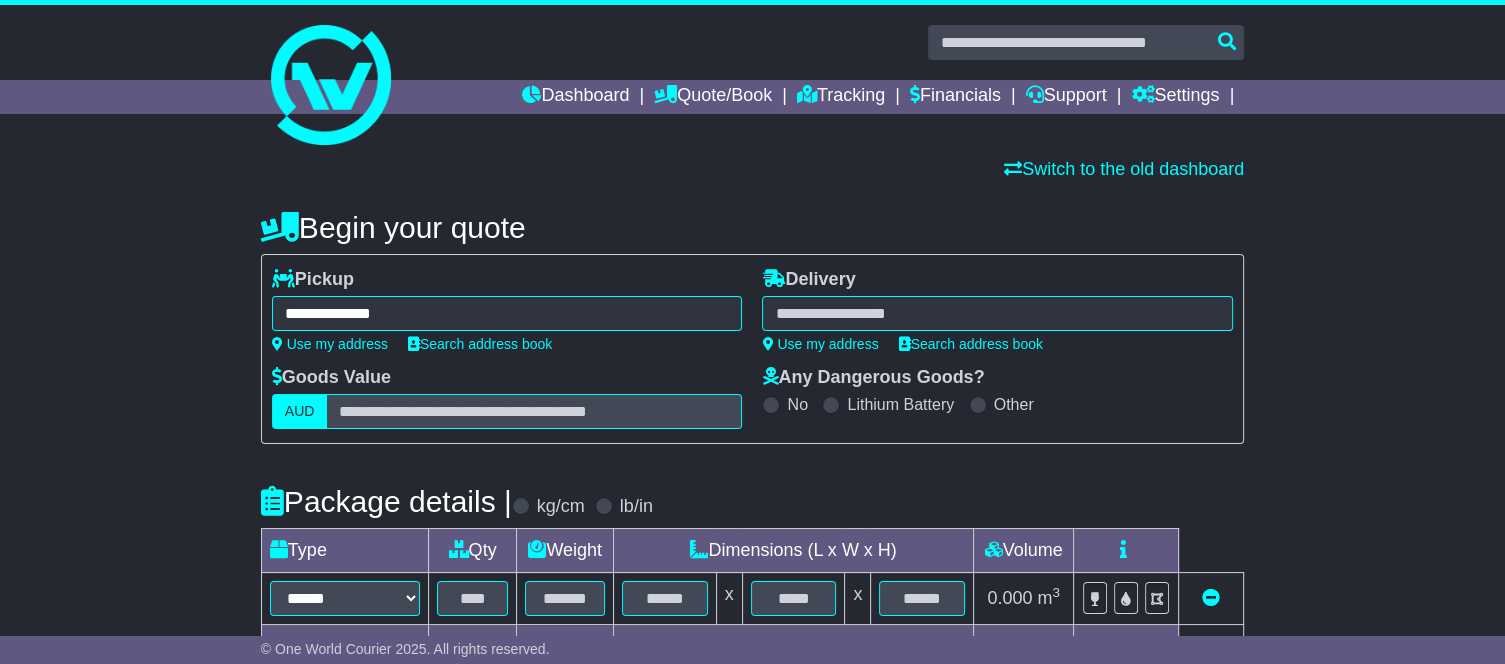 type on "**********" 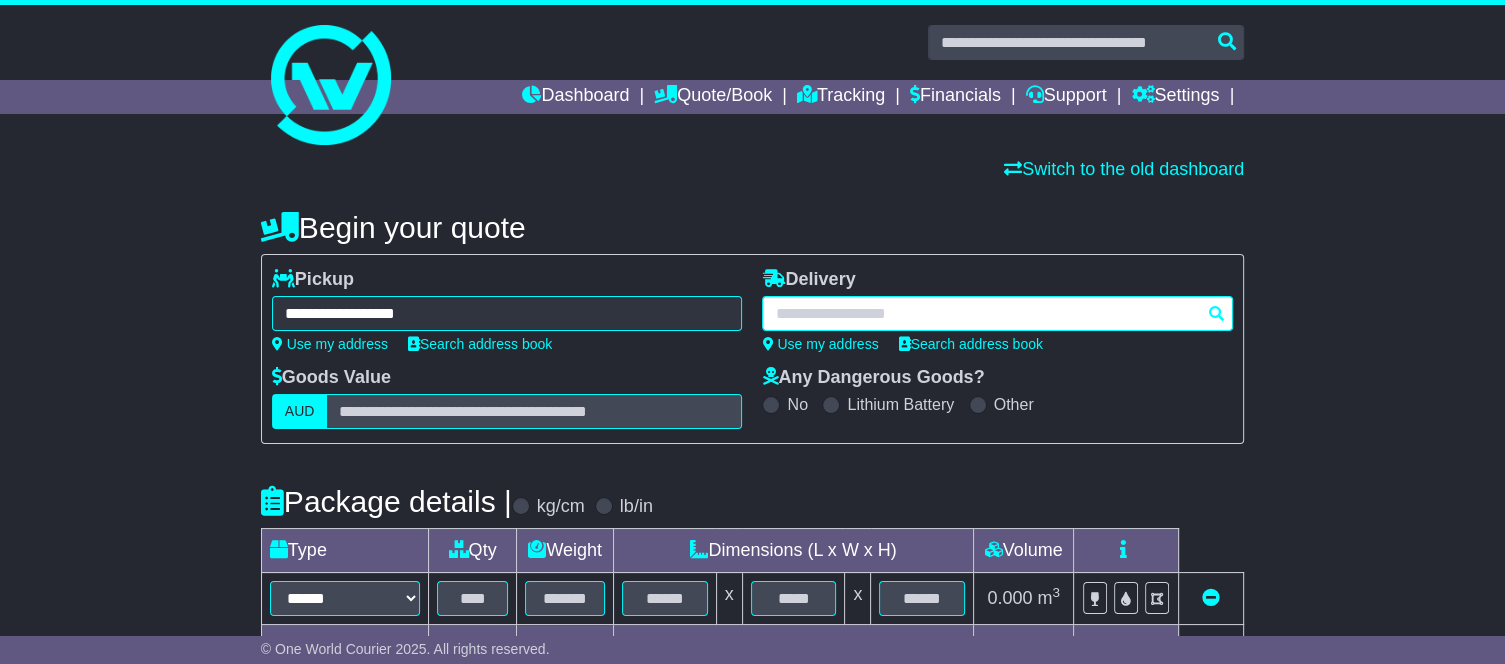 click at bounding box center [997, 313] 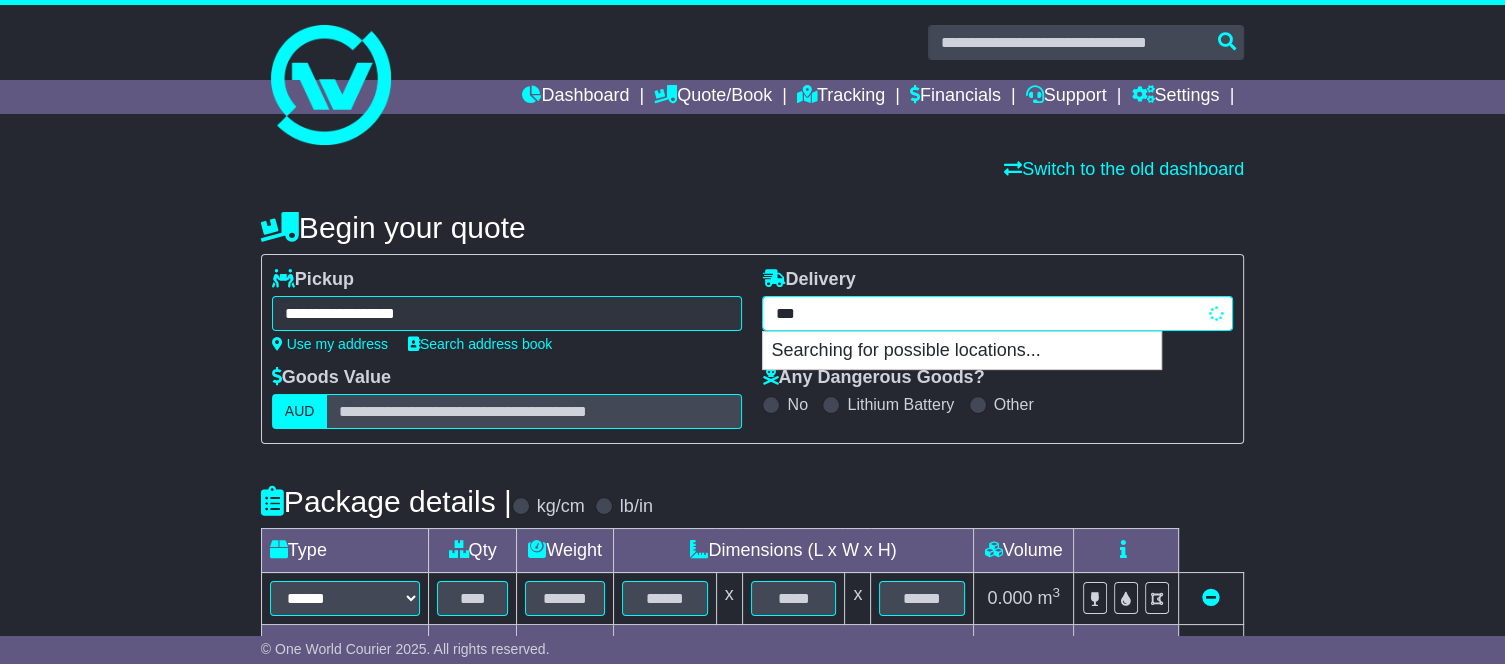 type on "****" 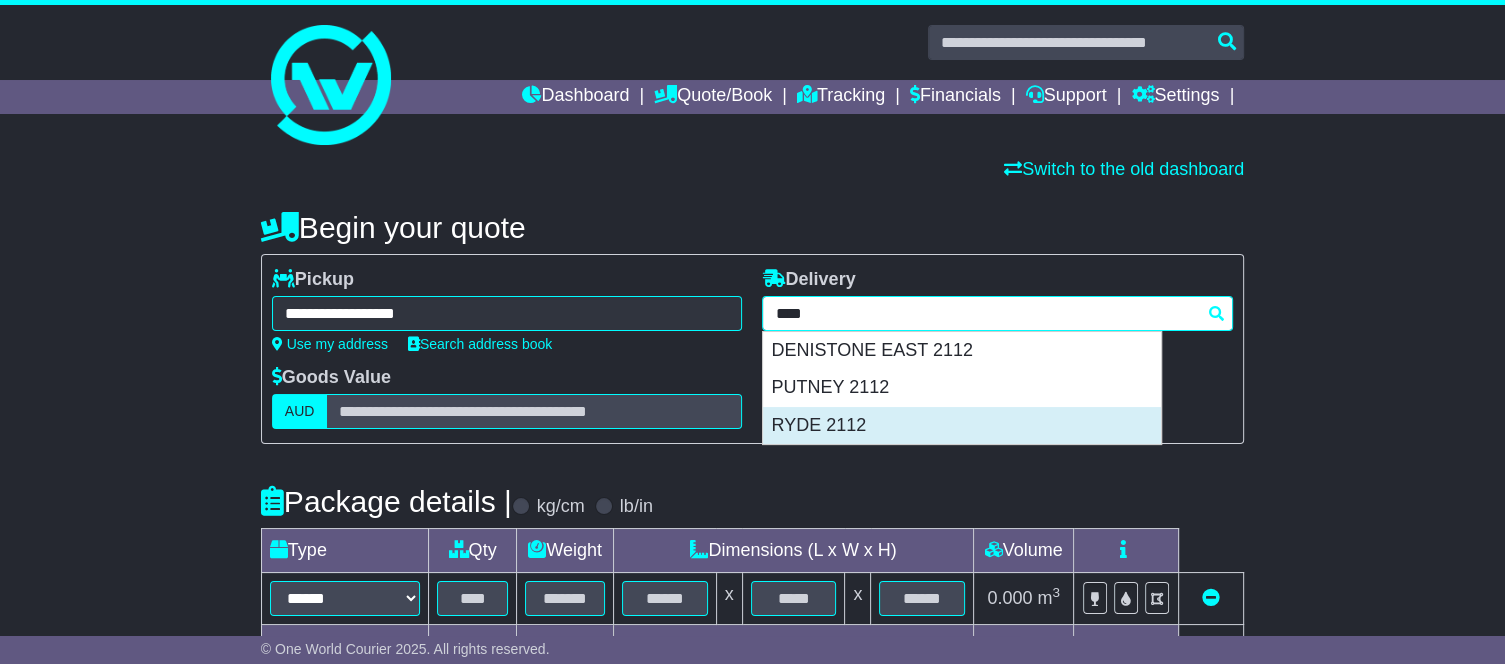 click on "RYDE 2112" at bounding box center [962, 426] 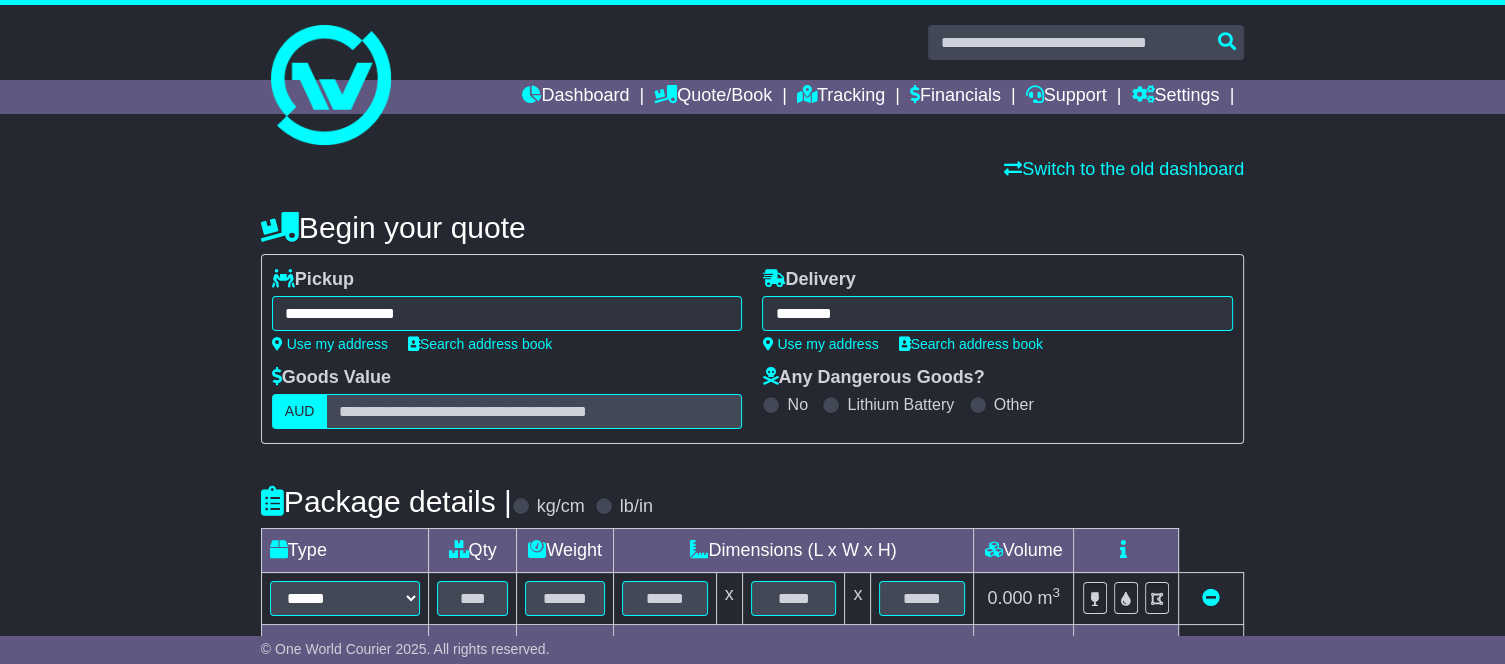 type on "**********" 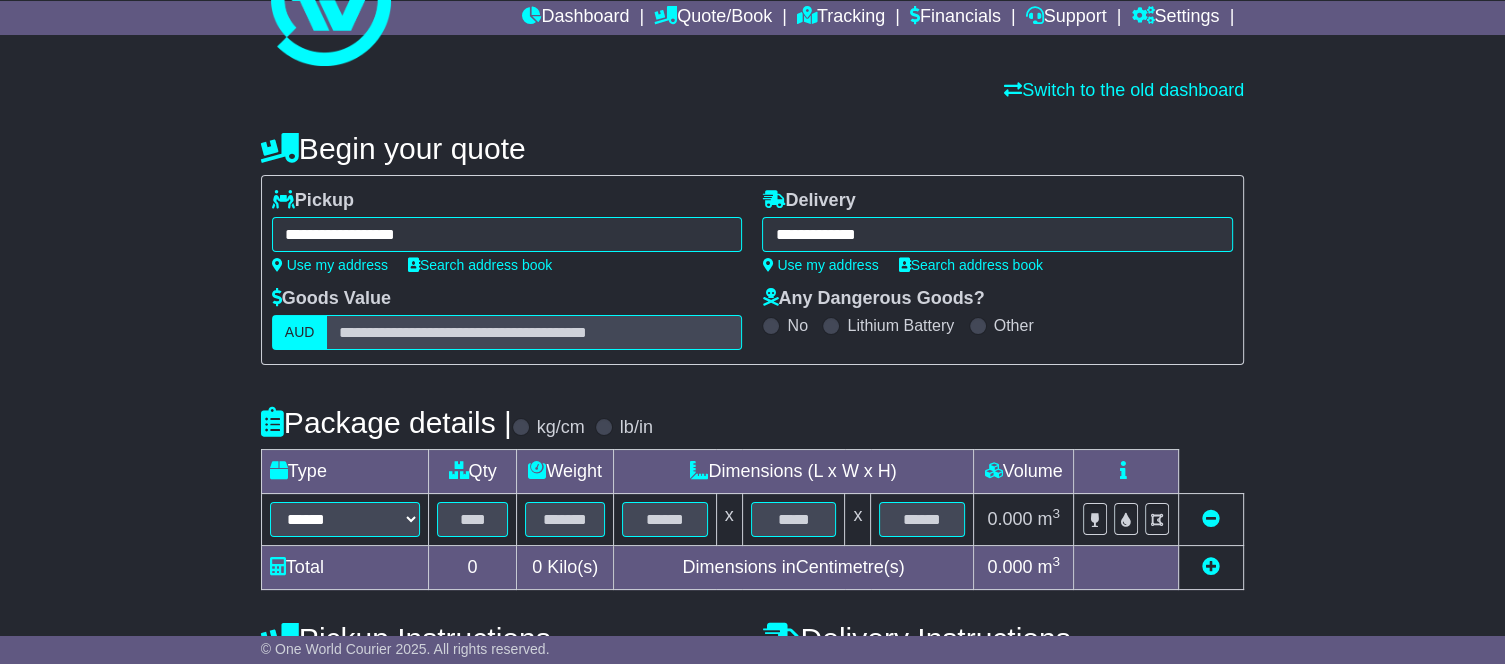scroll, scrollTop: 196, scrollLeft: 0, axis: vertical 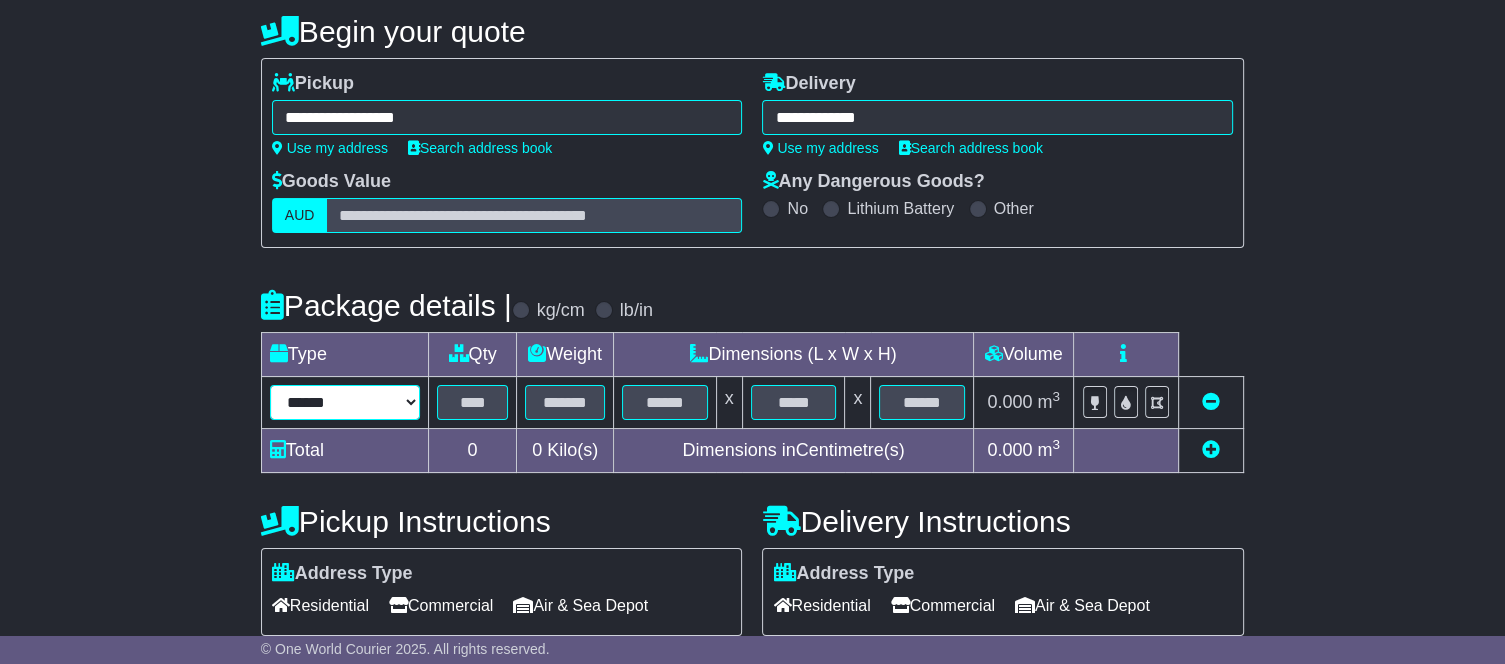 click on "****** ****** *** ******** ***** **** **** ****** *** *******" at bounding box center [345, 402] 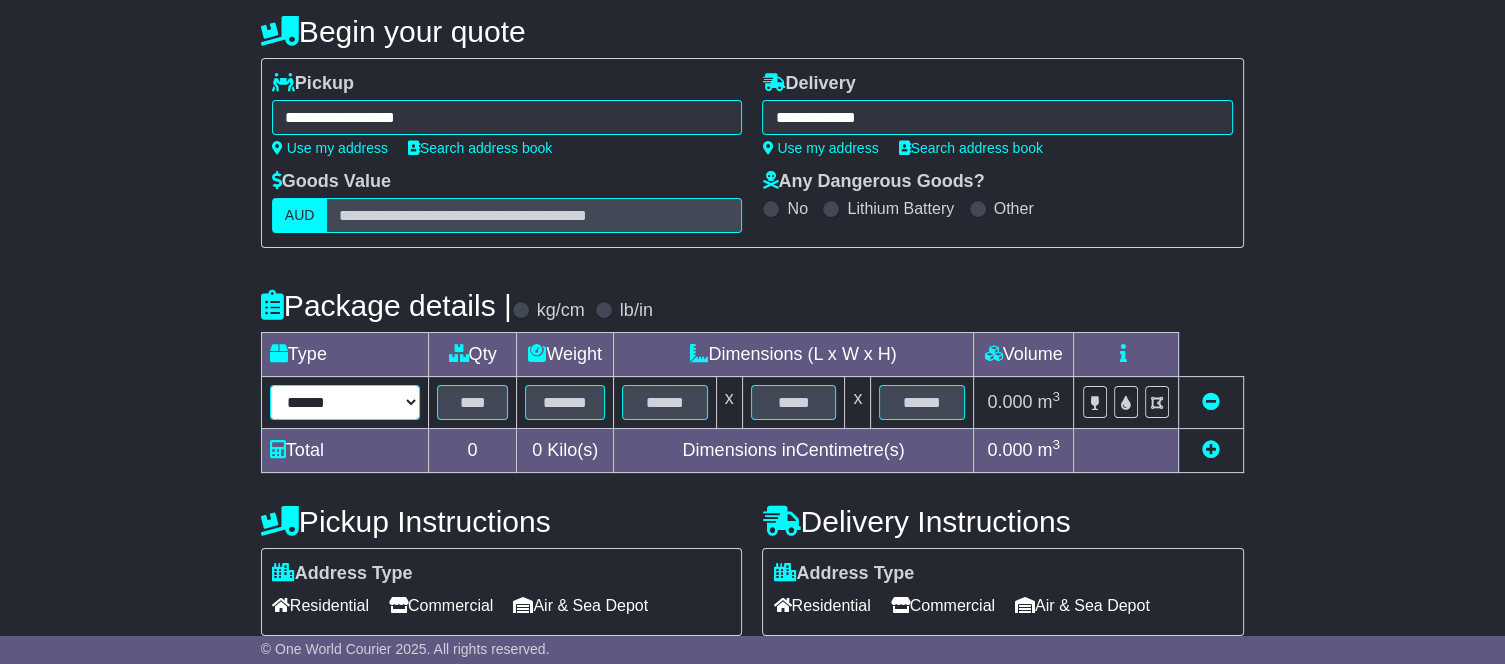 select on "*****" 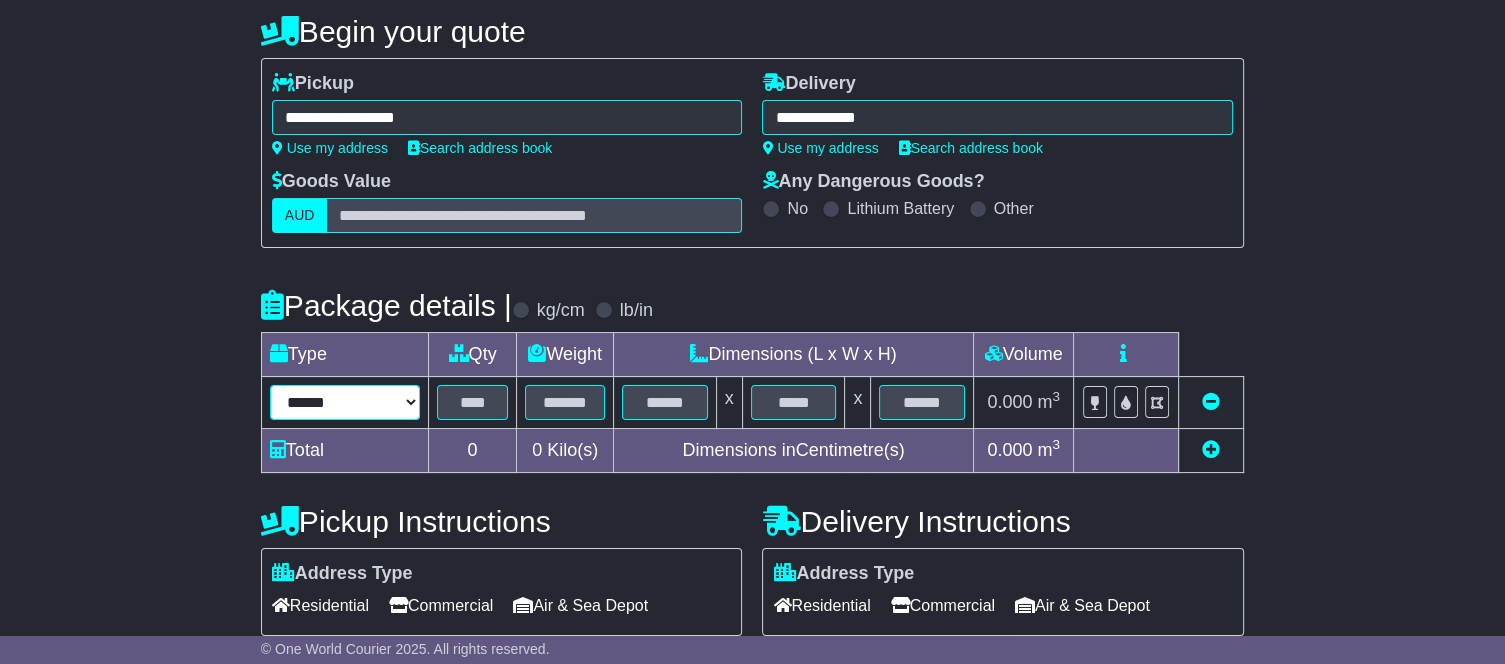 click on "****** ****** *** ******** ***** **** **** ****** *** *******" at bounding box center (345, 402) 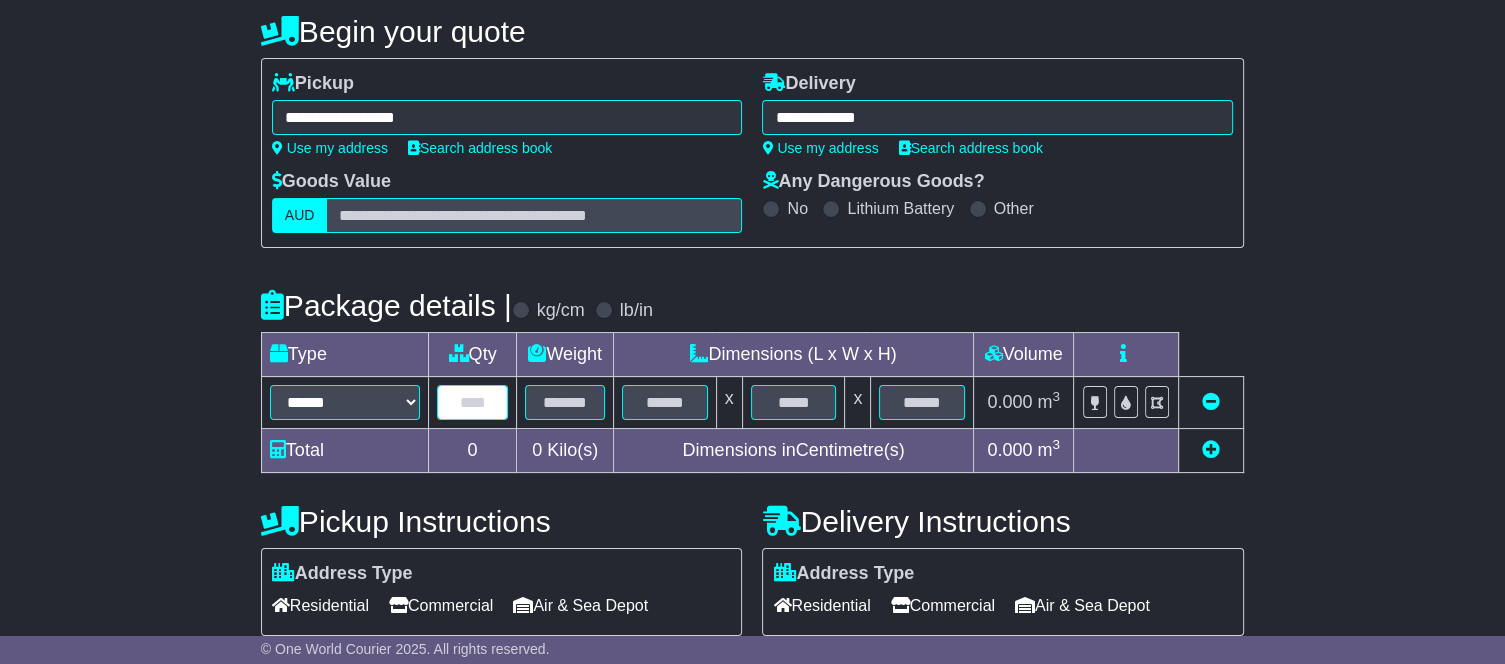 click at bounding box center [472, 402] 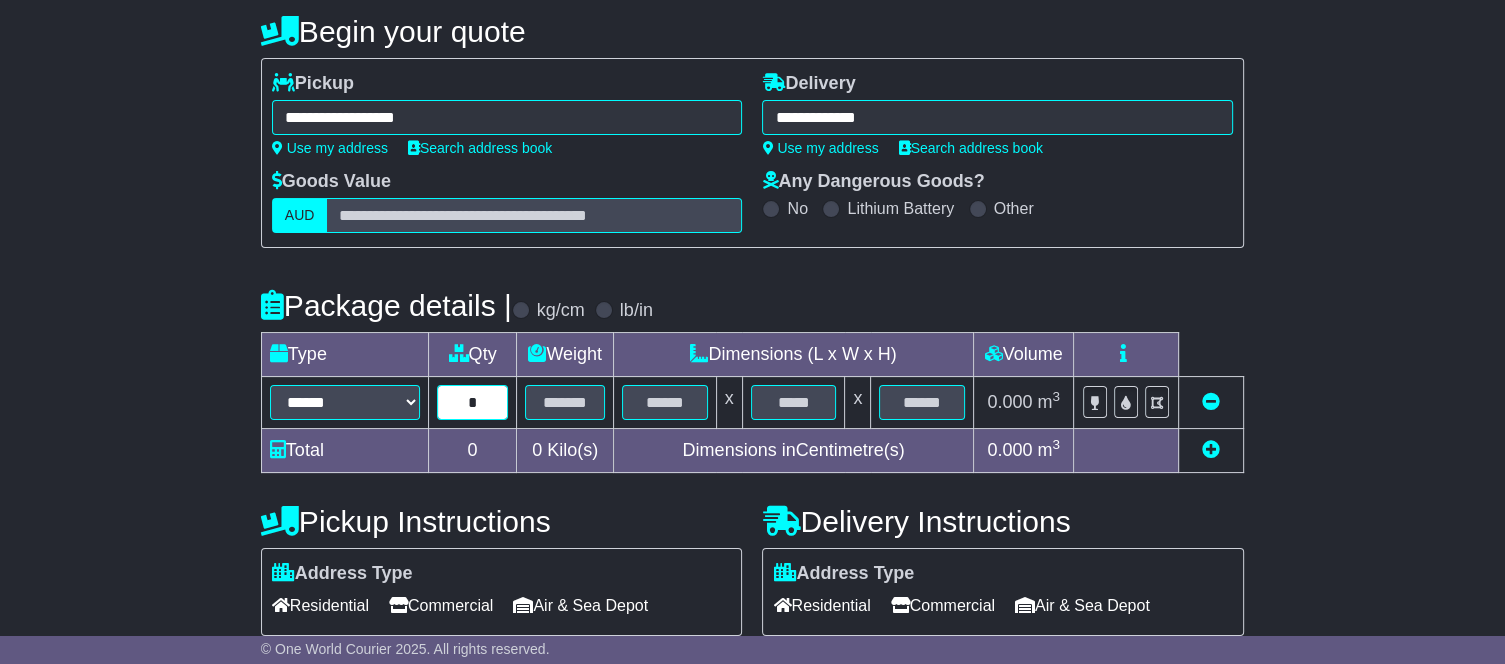 type on "*" 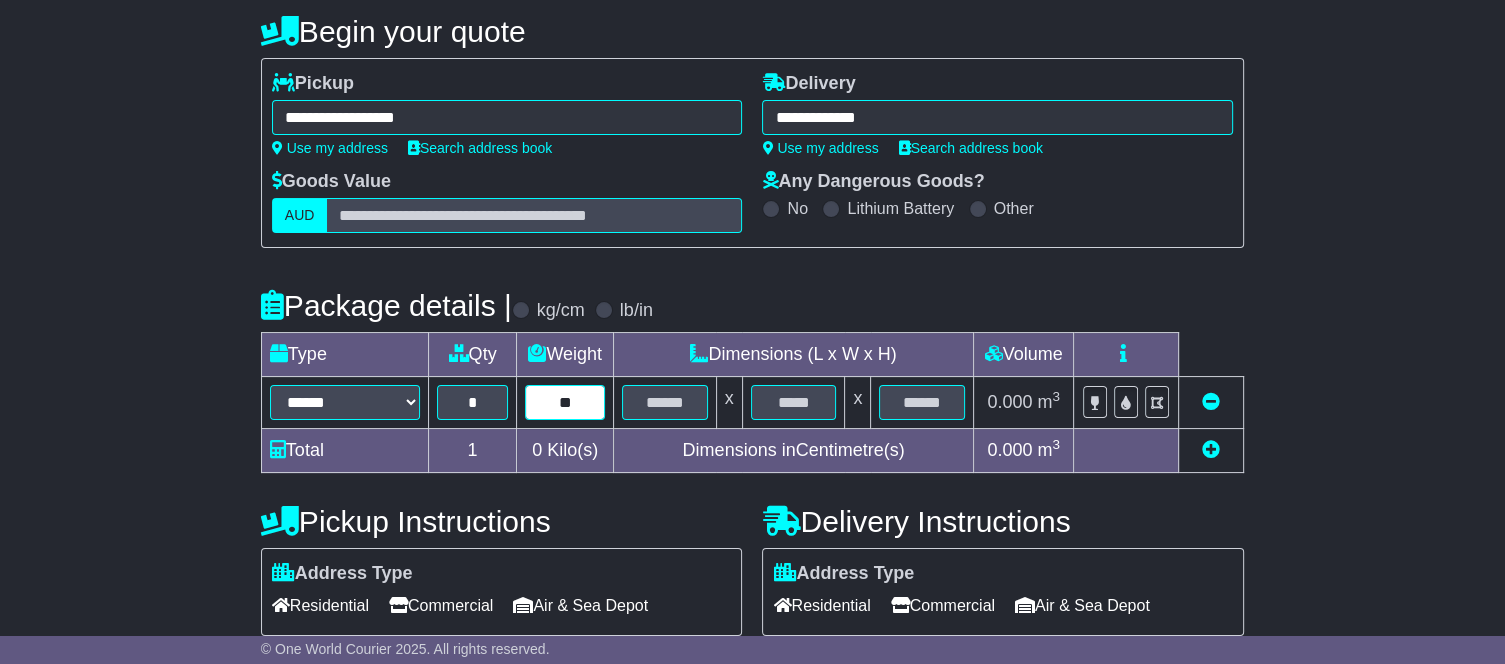 type on "**" 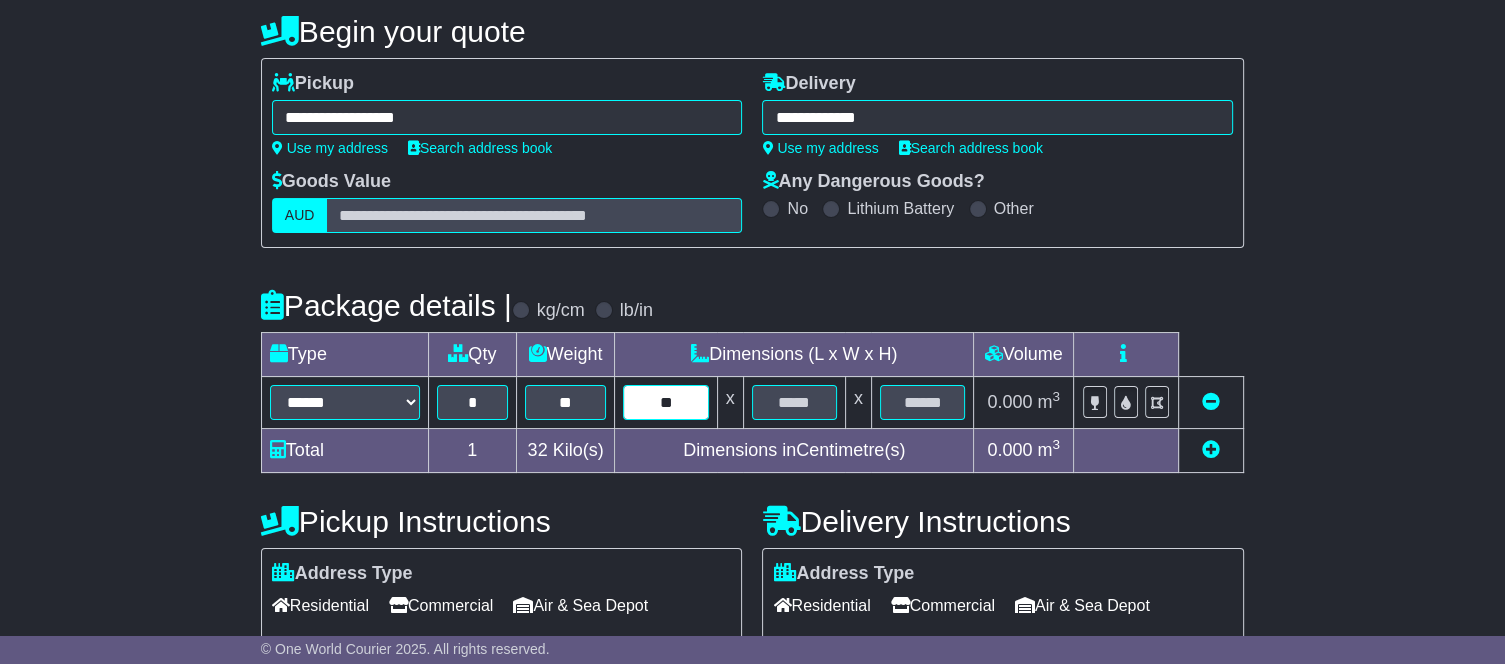 type on "**" 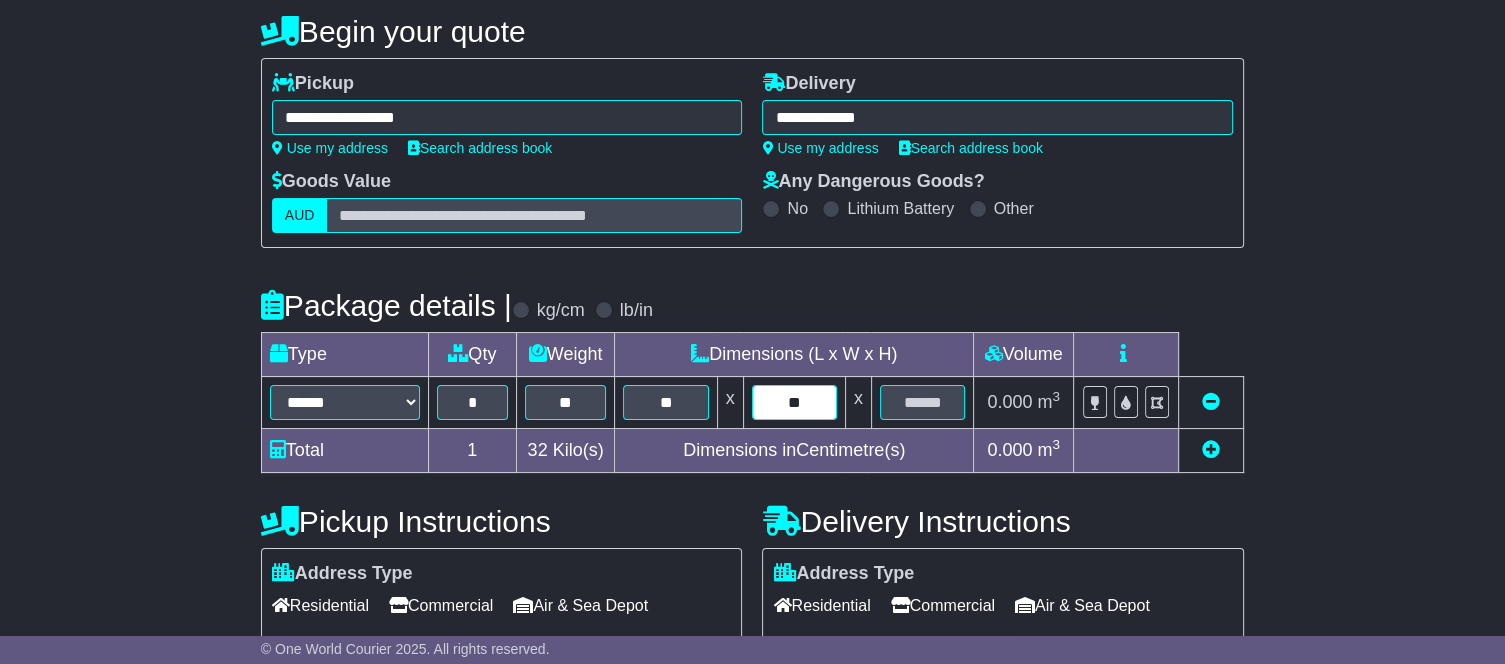 type on "**" 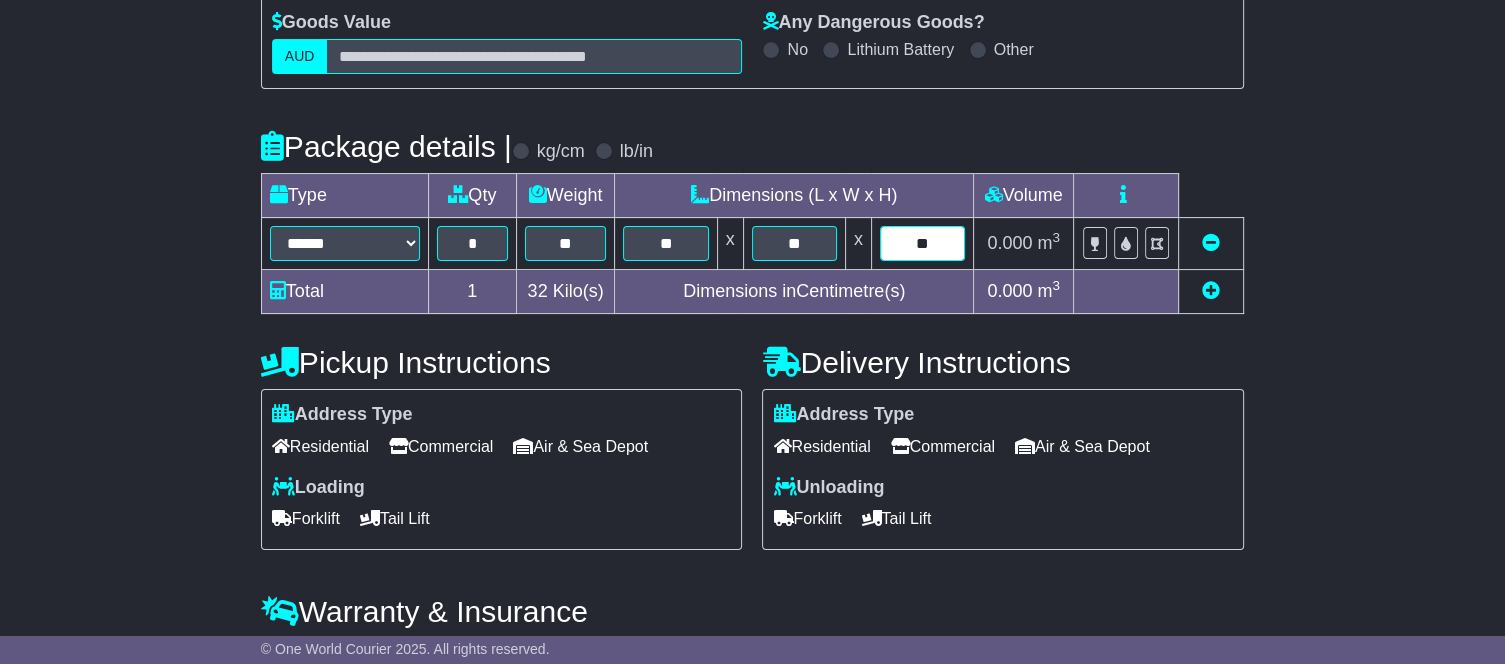 scroll, scrollTop: 368, scrollLeft: 0, axis: vertical 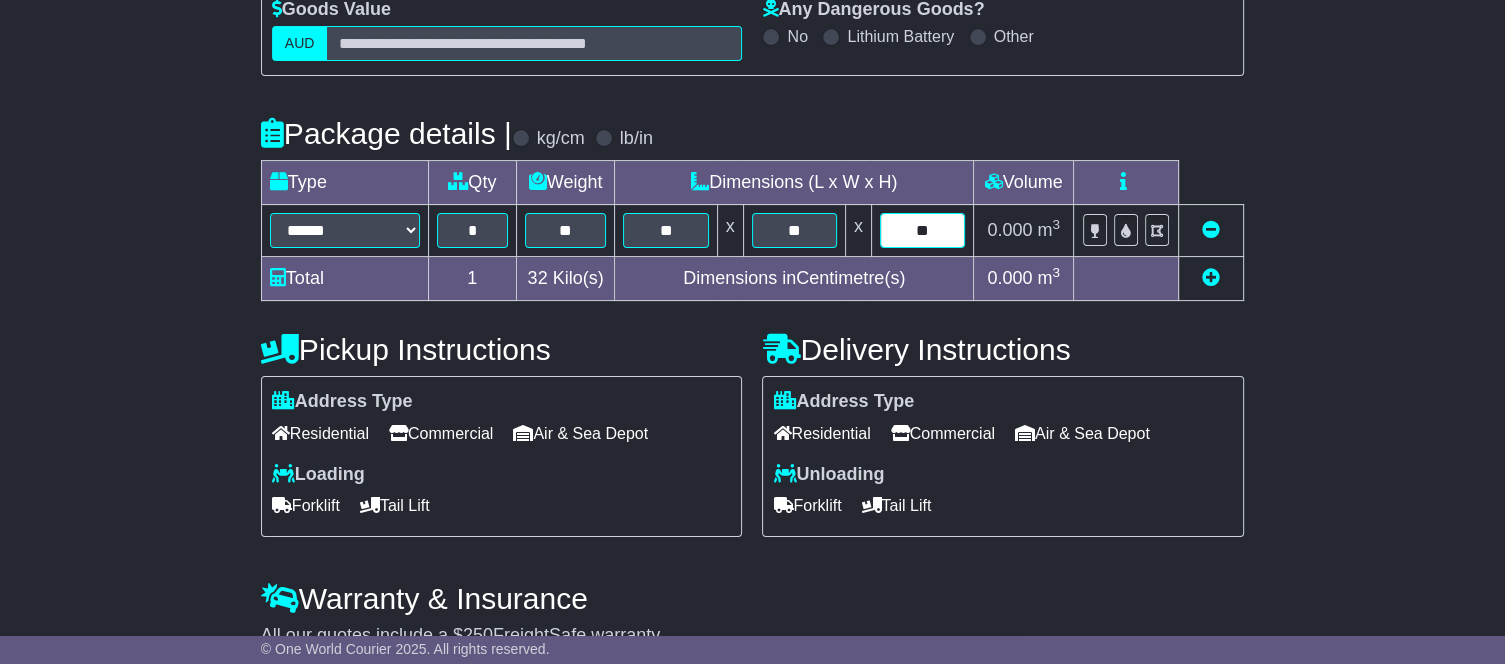 type on "**" 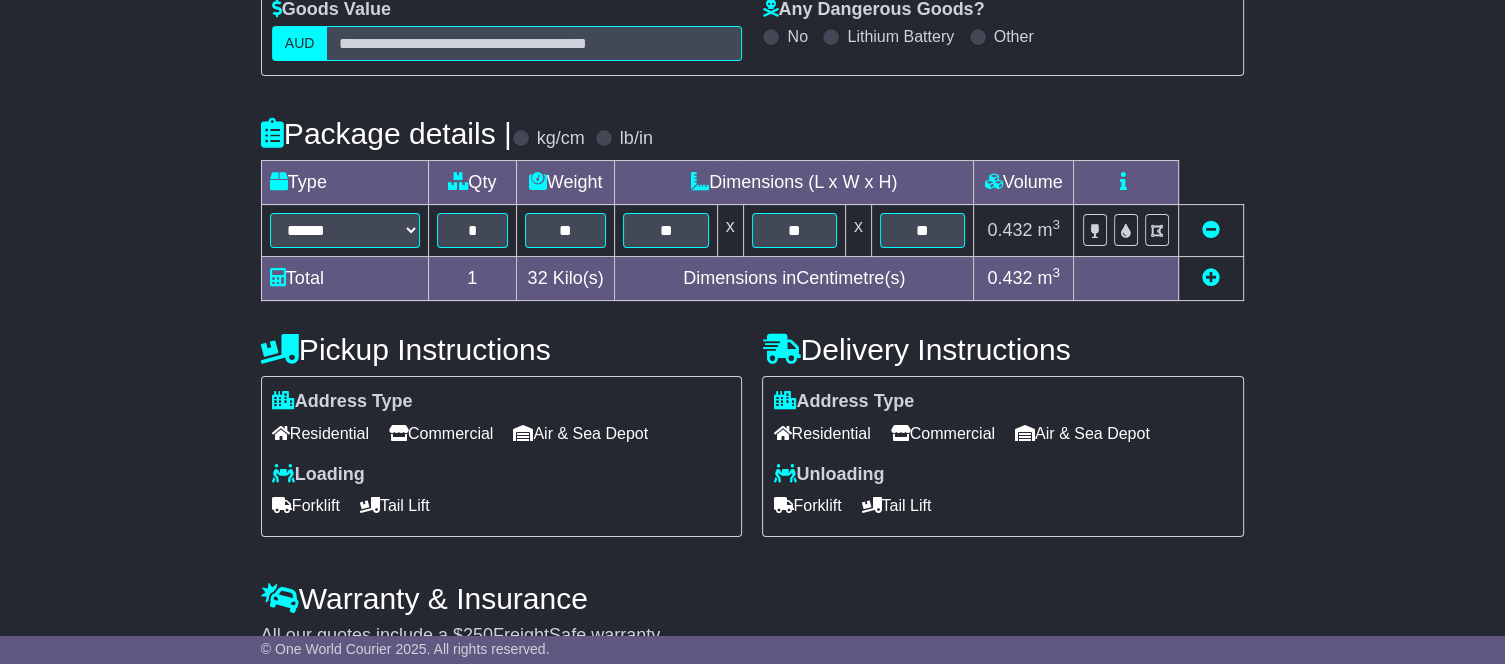 click on "Commercial" at bounding box center (441, 433) 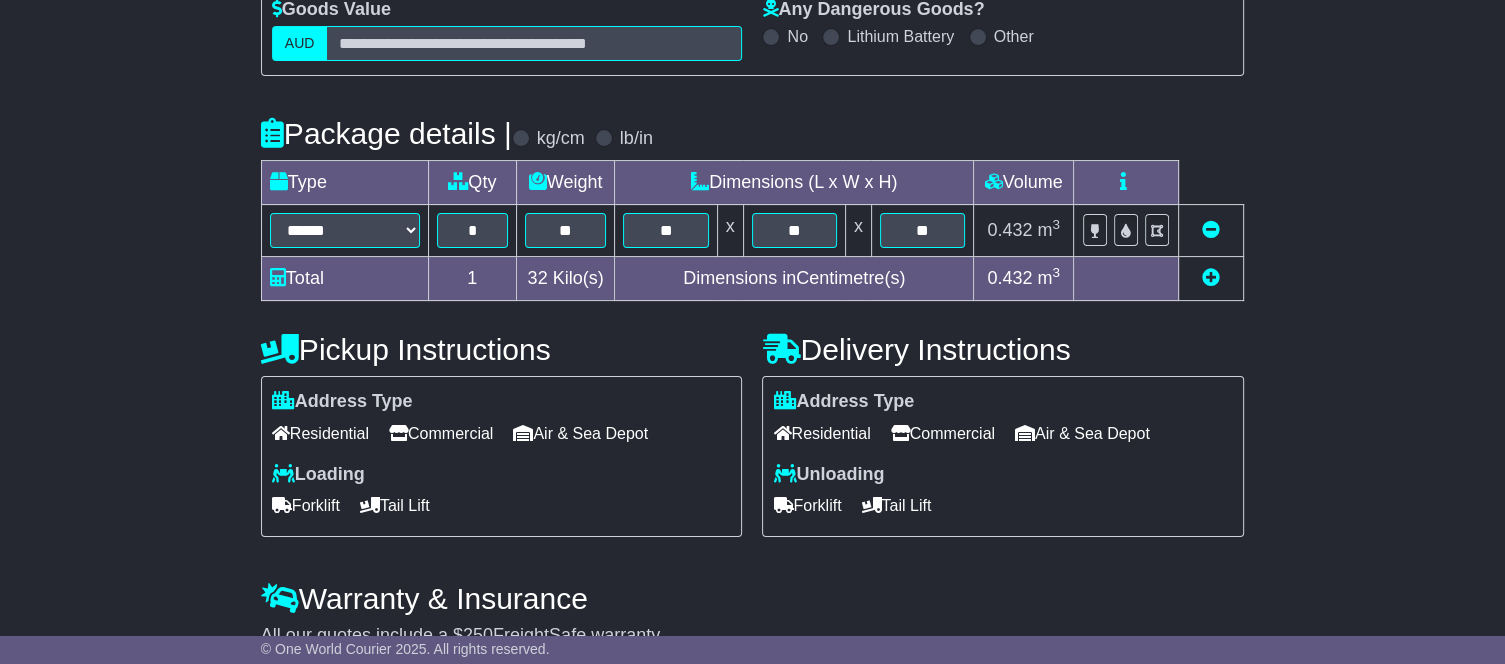 scroll, scrollTop: 467, scrollLeft: 0, axis: vertical 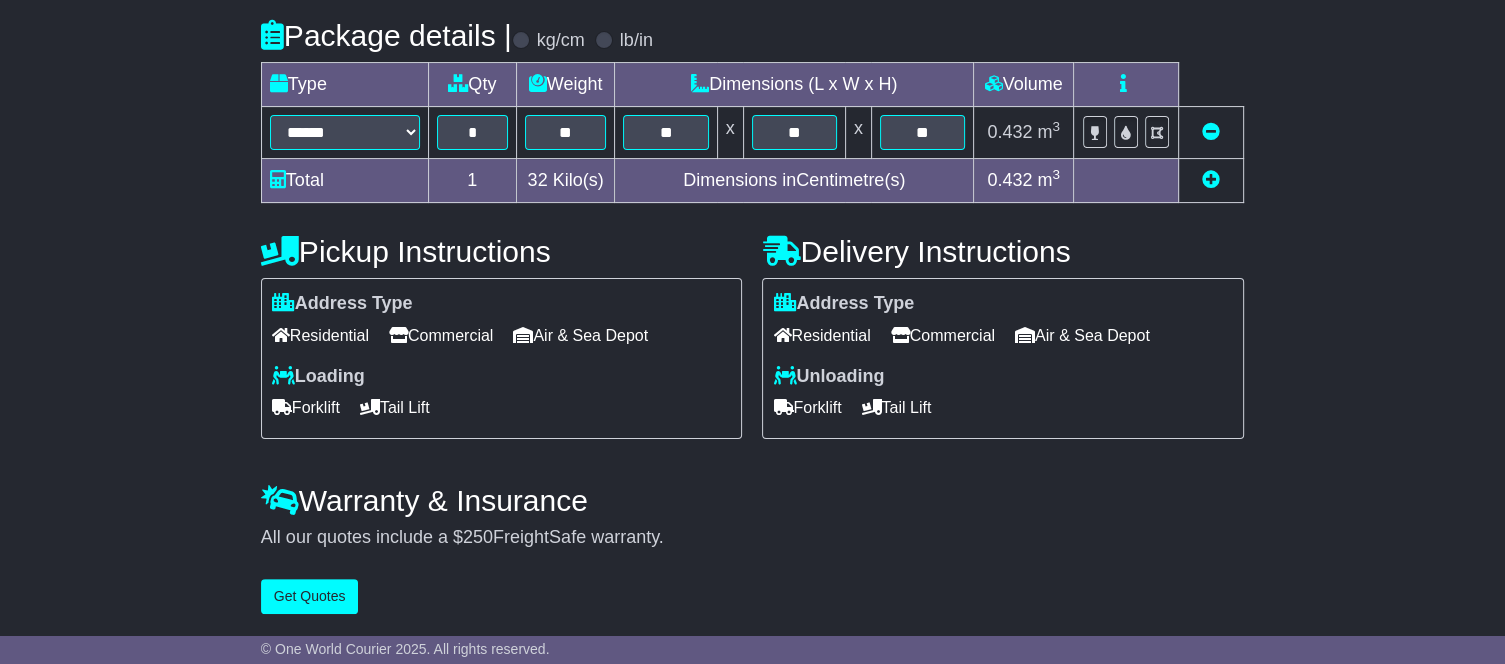 click on "Tail Lift" at bounding box center [395, 407] 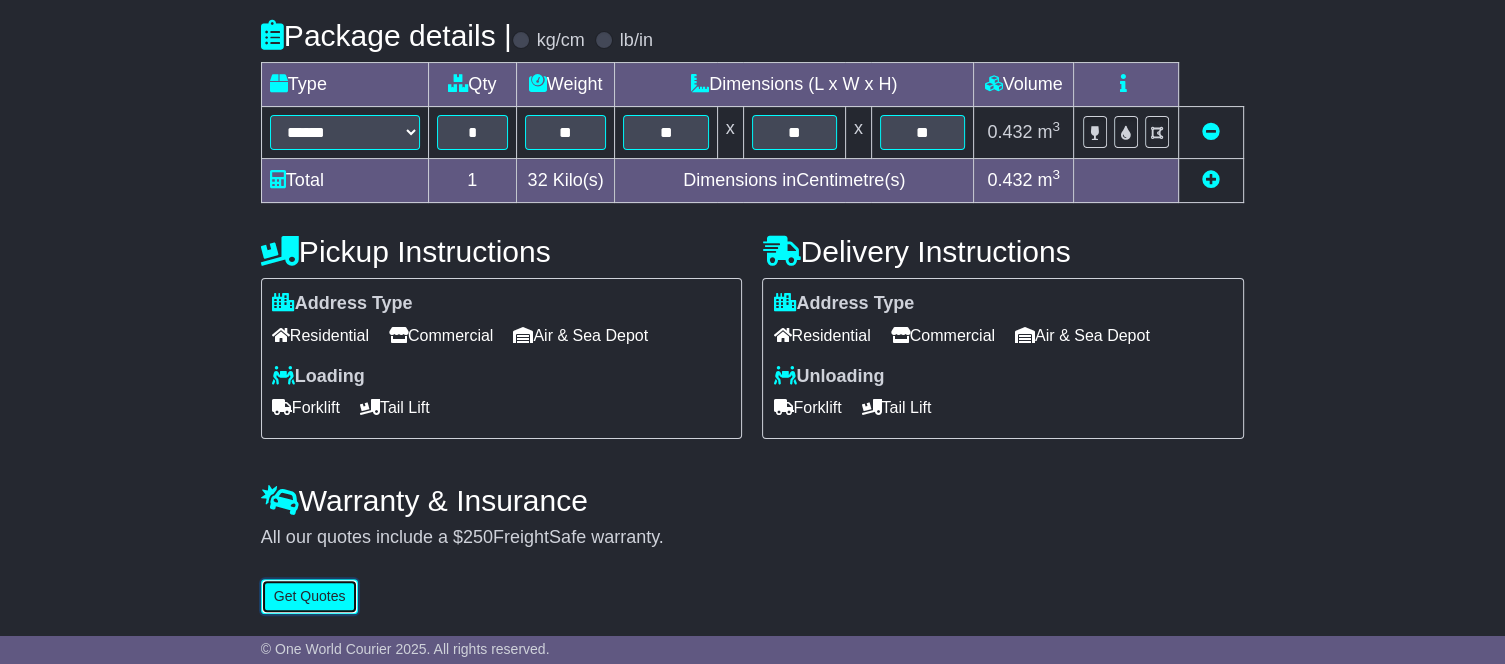 click on "Get Quotes" at bounding box center [310, 596] 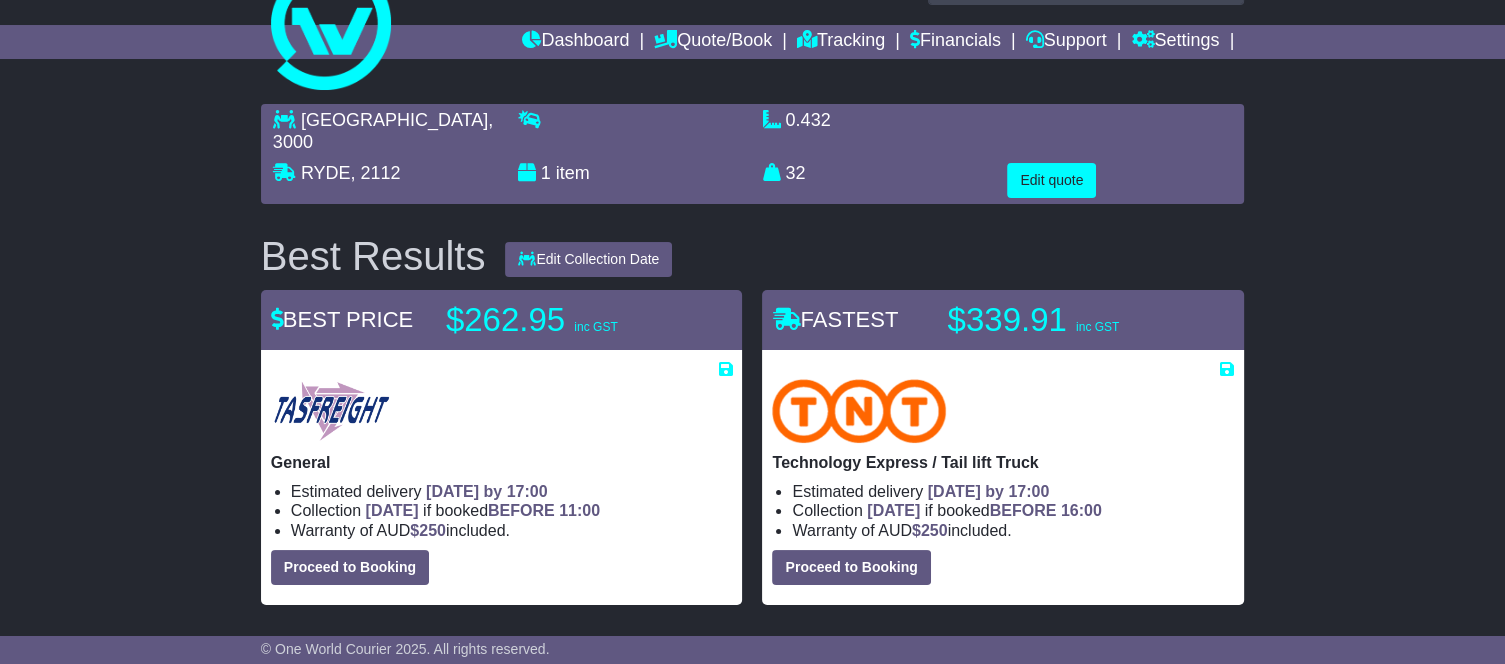 scroll, scrollTop: 54, scrollLeft: 0, axis: vertical 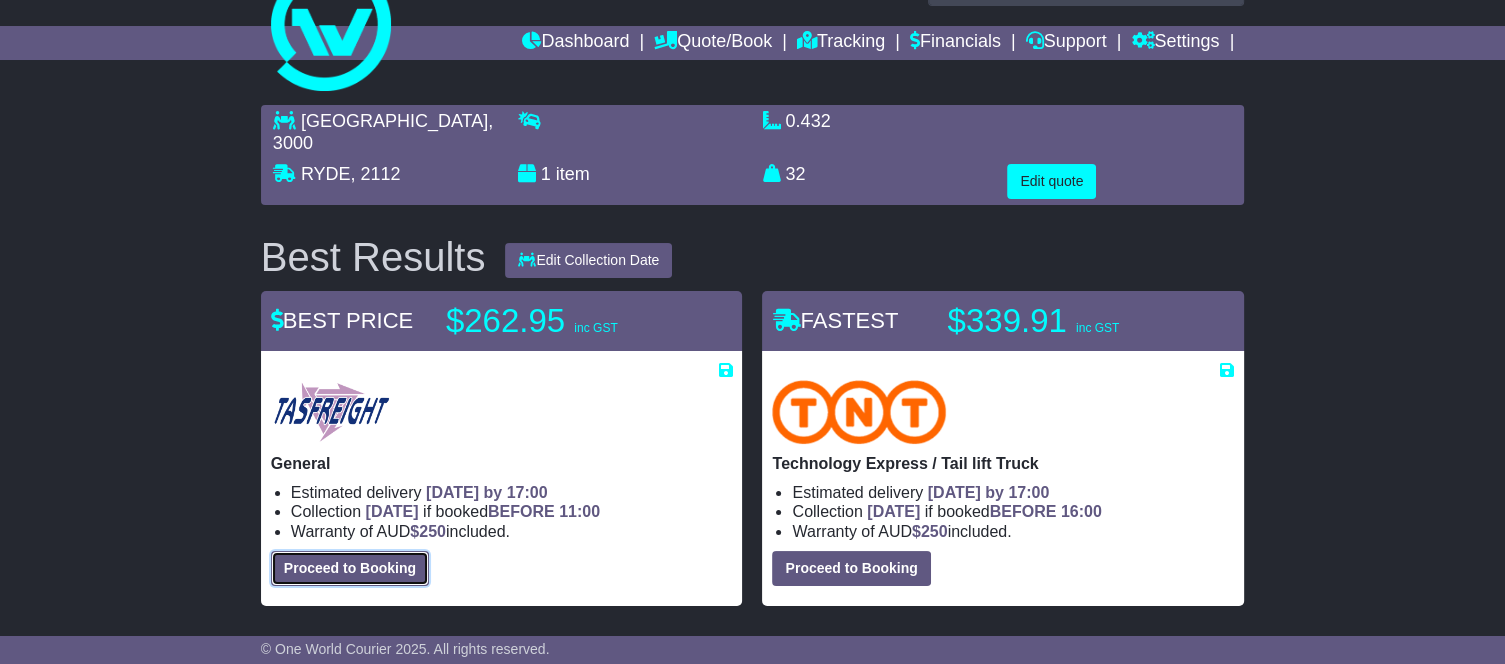 click on "Proceed to Booking" at bounding box center [350, 568] 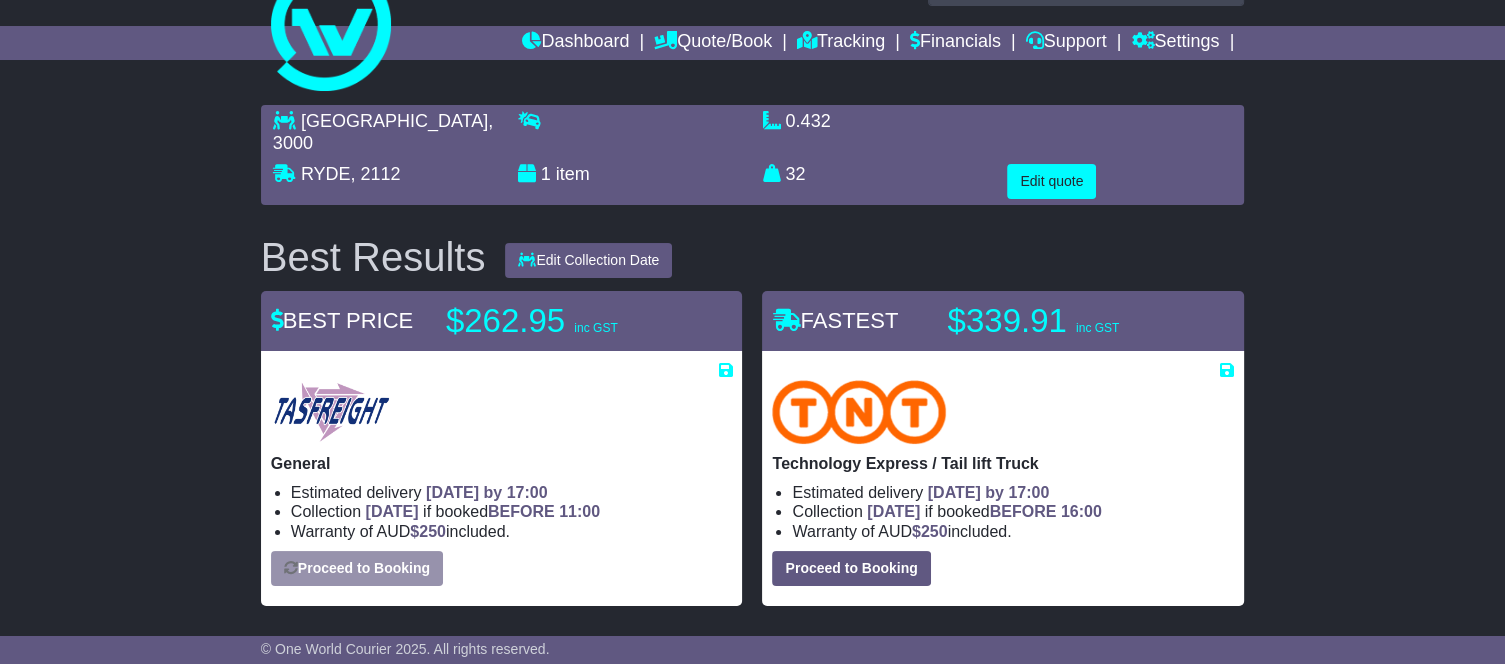select on "**********" 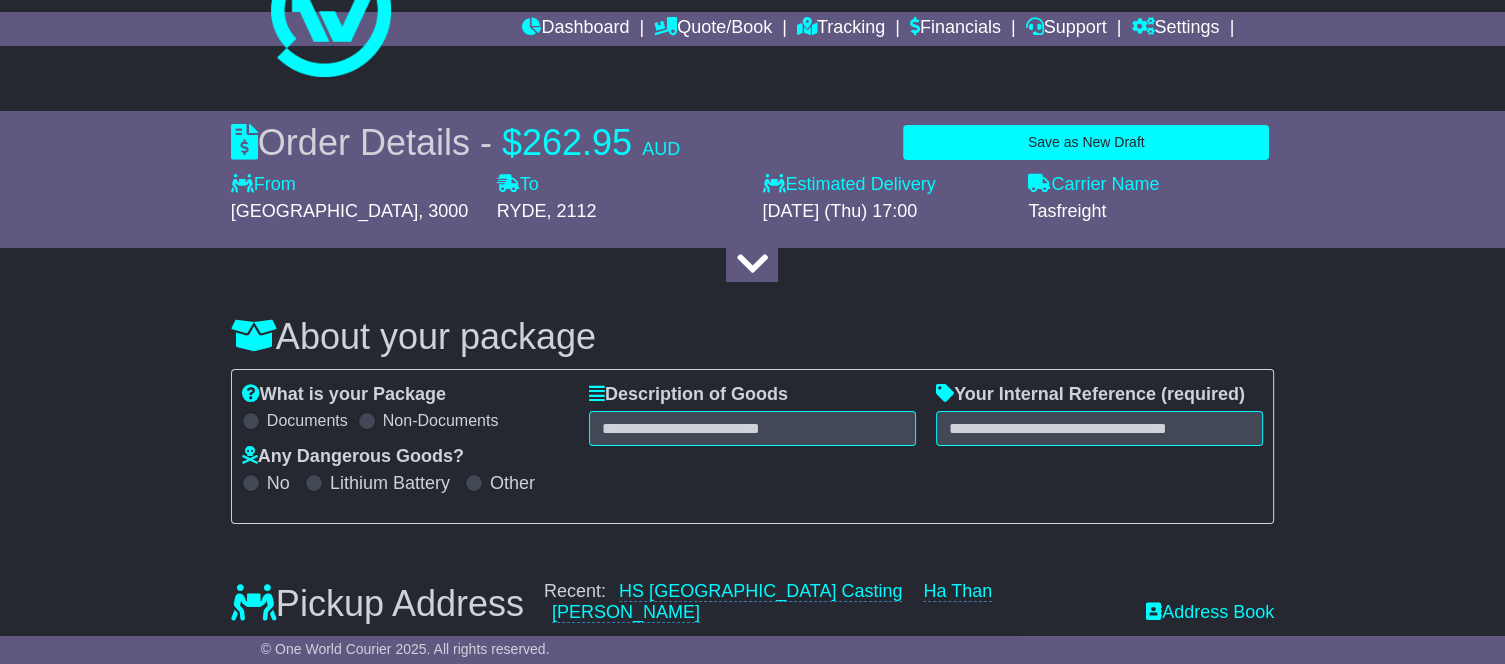 scroll, scrollTop: 68, scrollLeft: 0, axis: vertical 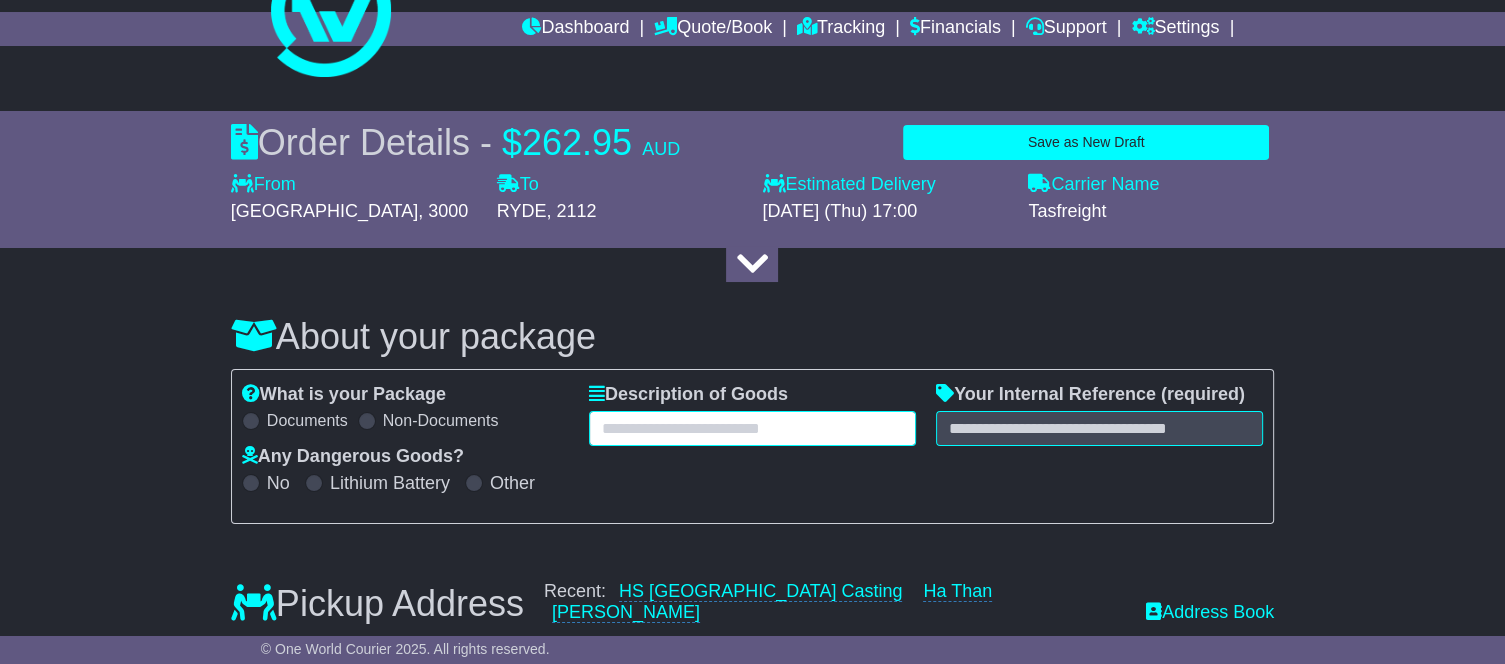 click at bounding box center [752, 428] 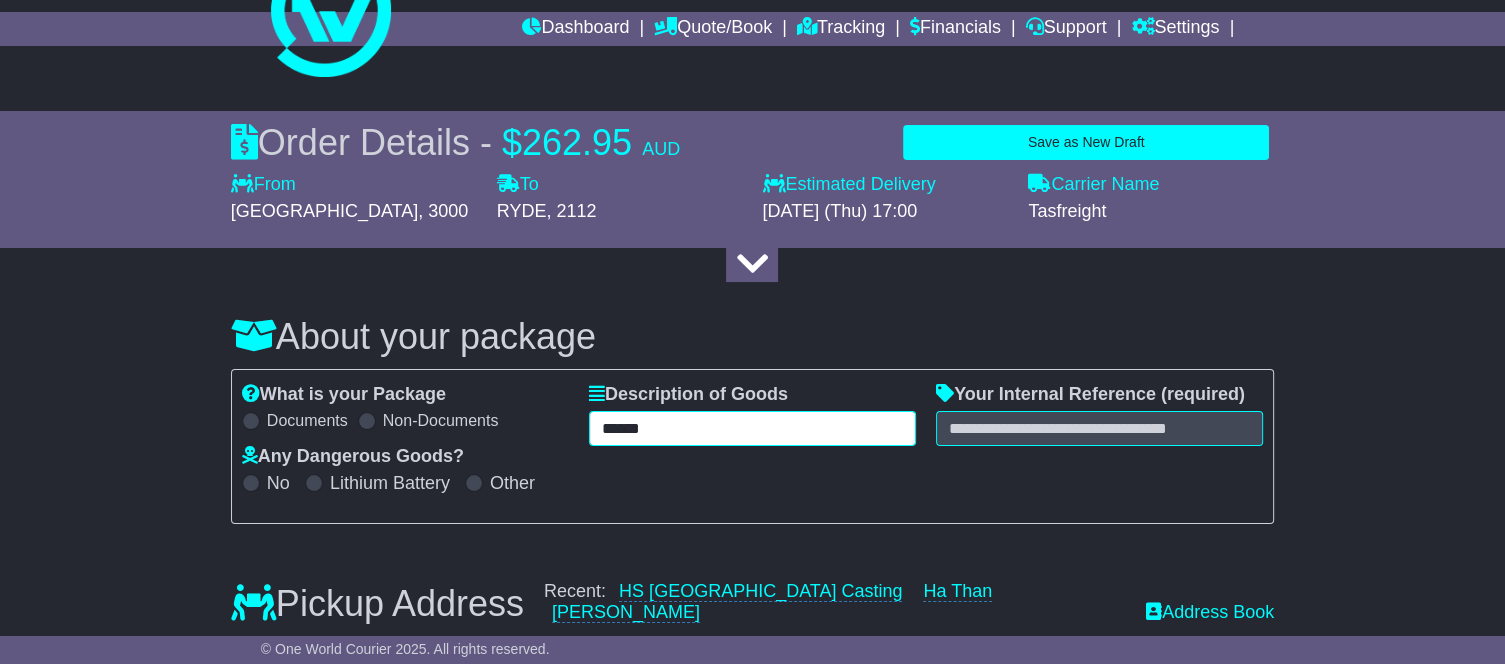 type on "******" 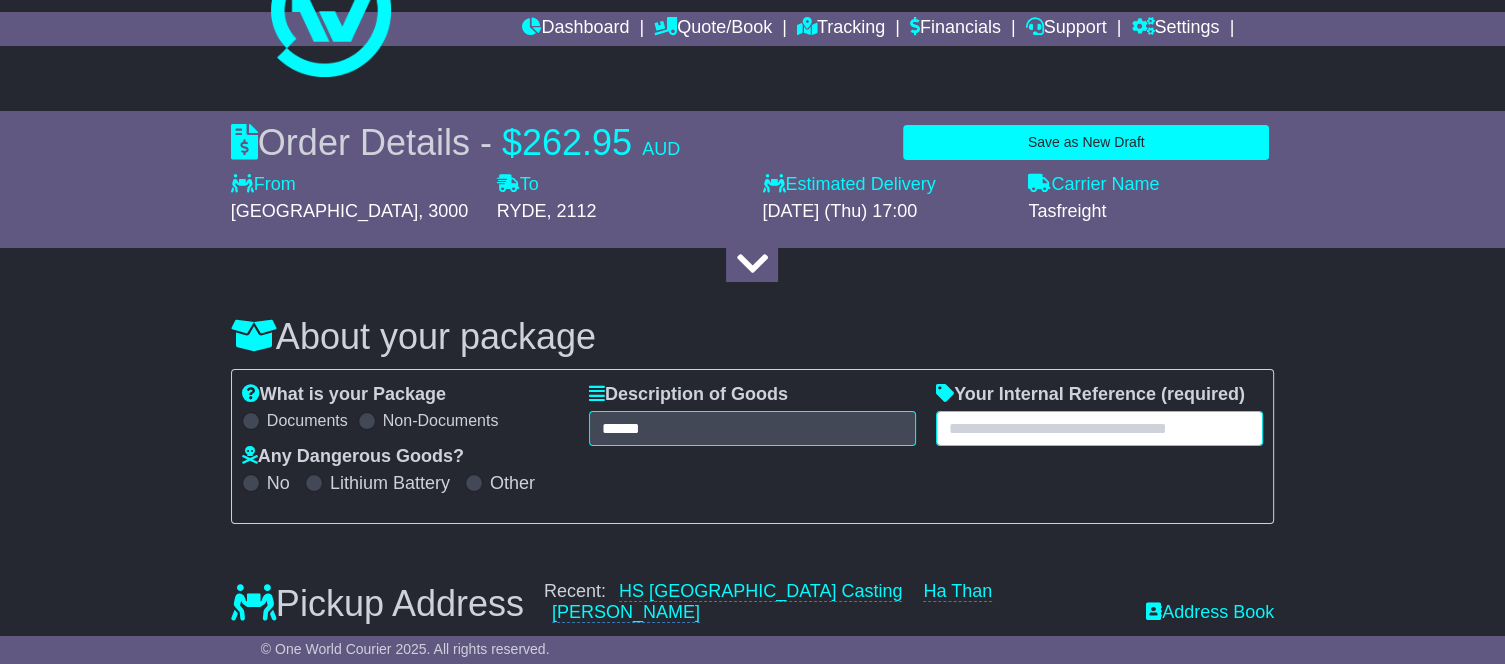click at bounding box center [1099, 428] 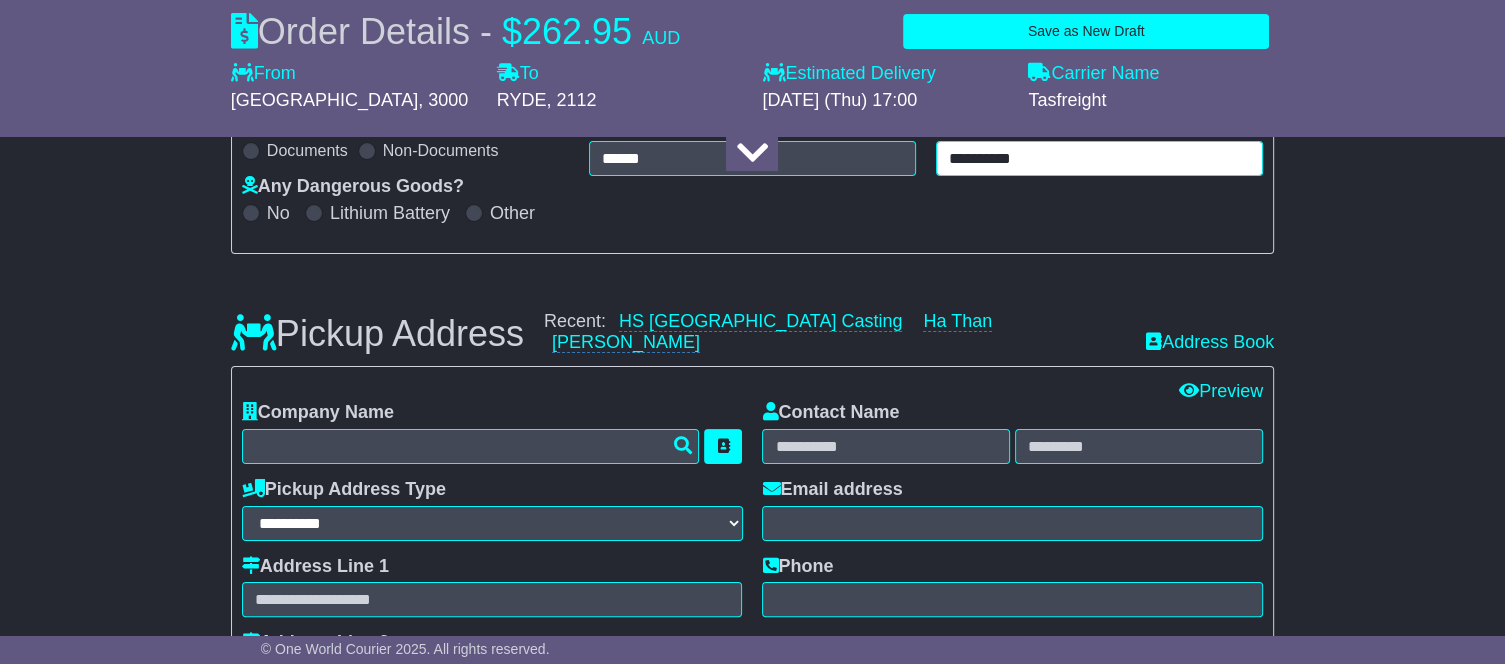 scroll, scrollTop: 372, scrollLeft: 0, axis: vertical 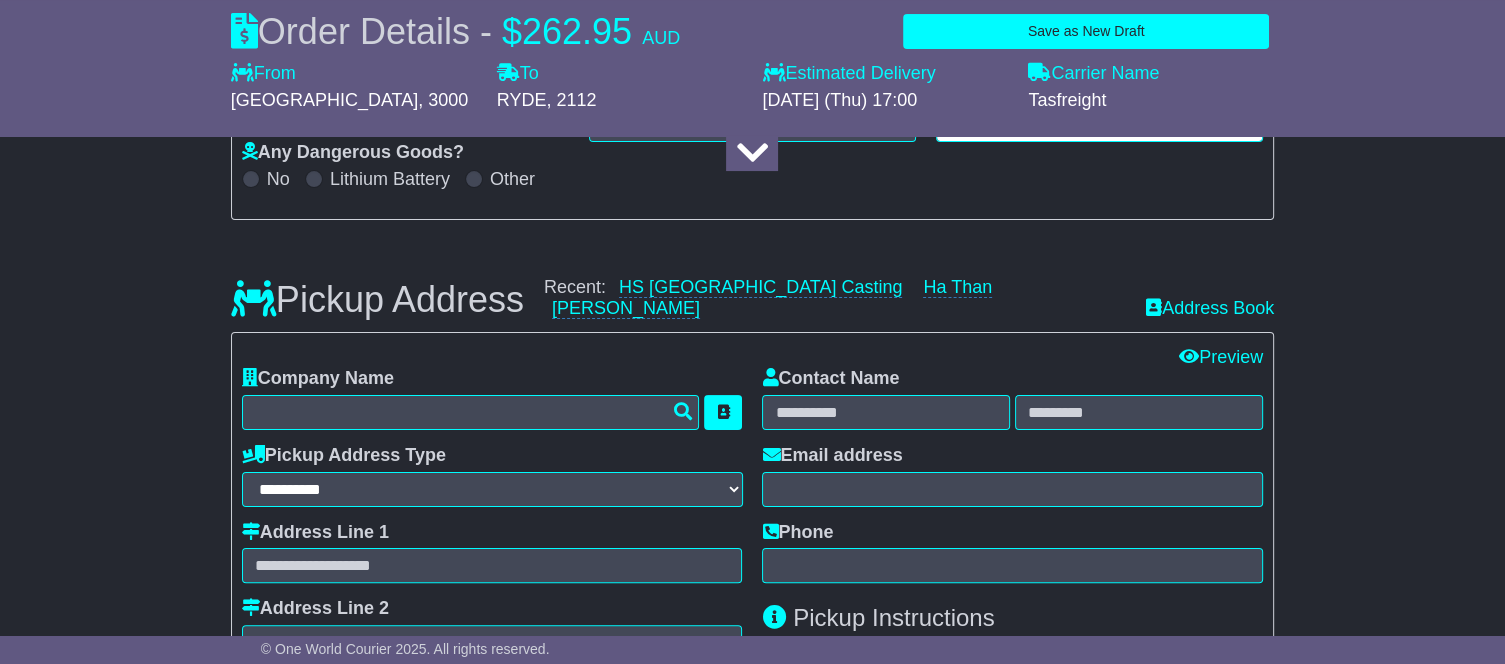 type on "**********" 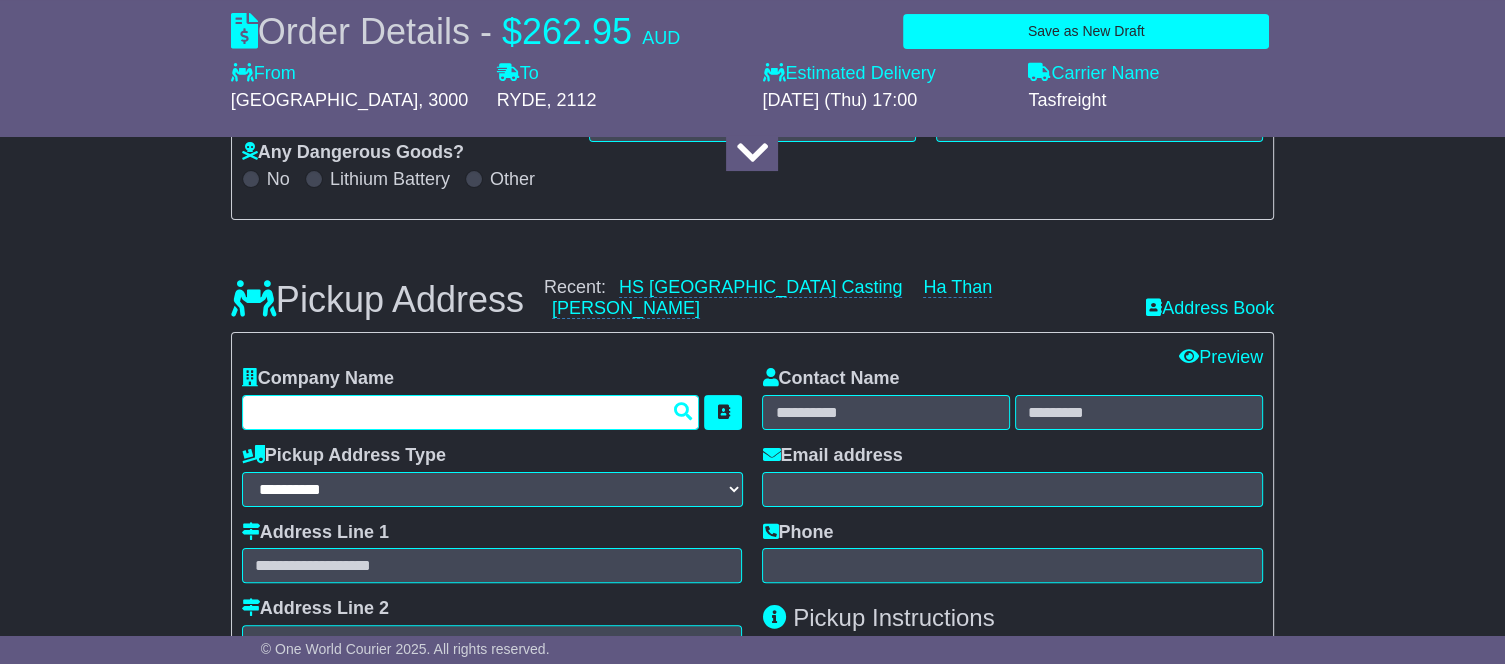 click at bounding box center (471, 412) 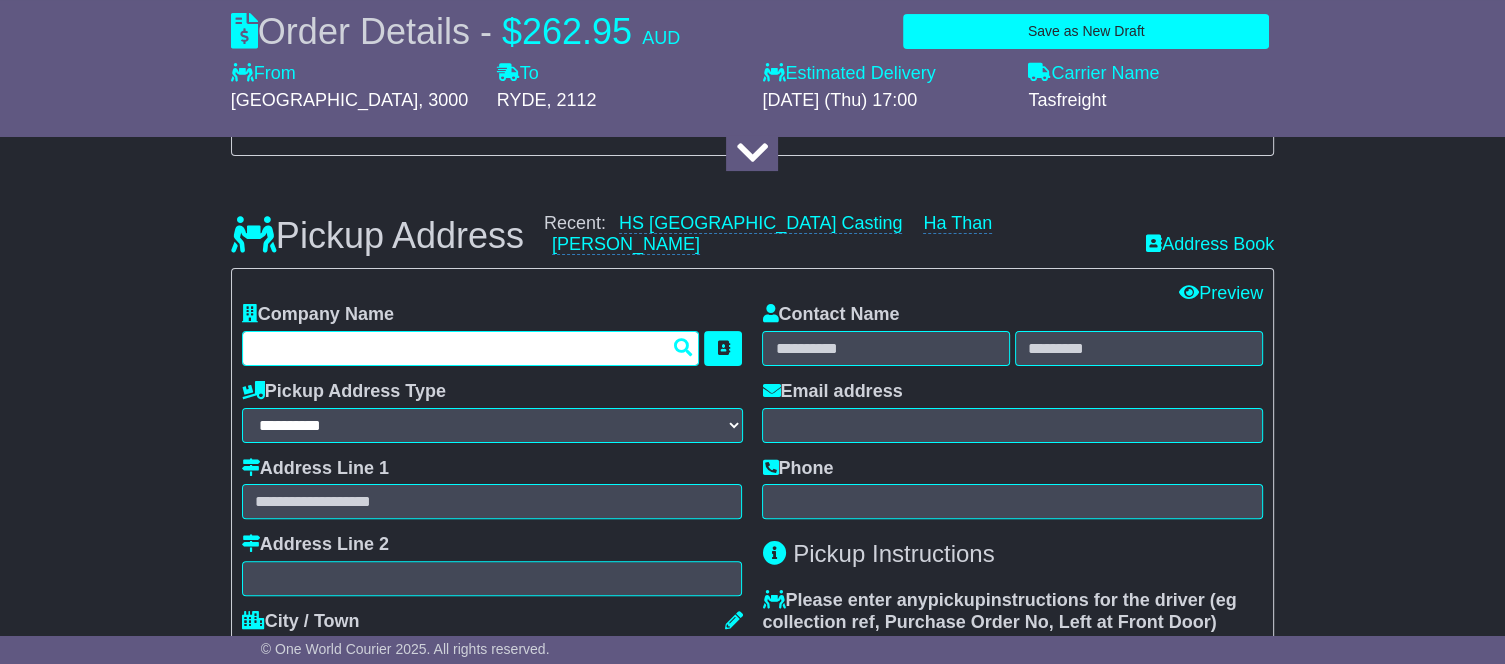 click at bounding box center [471, 348] 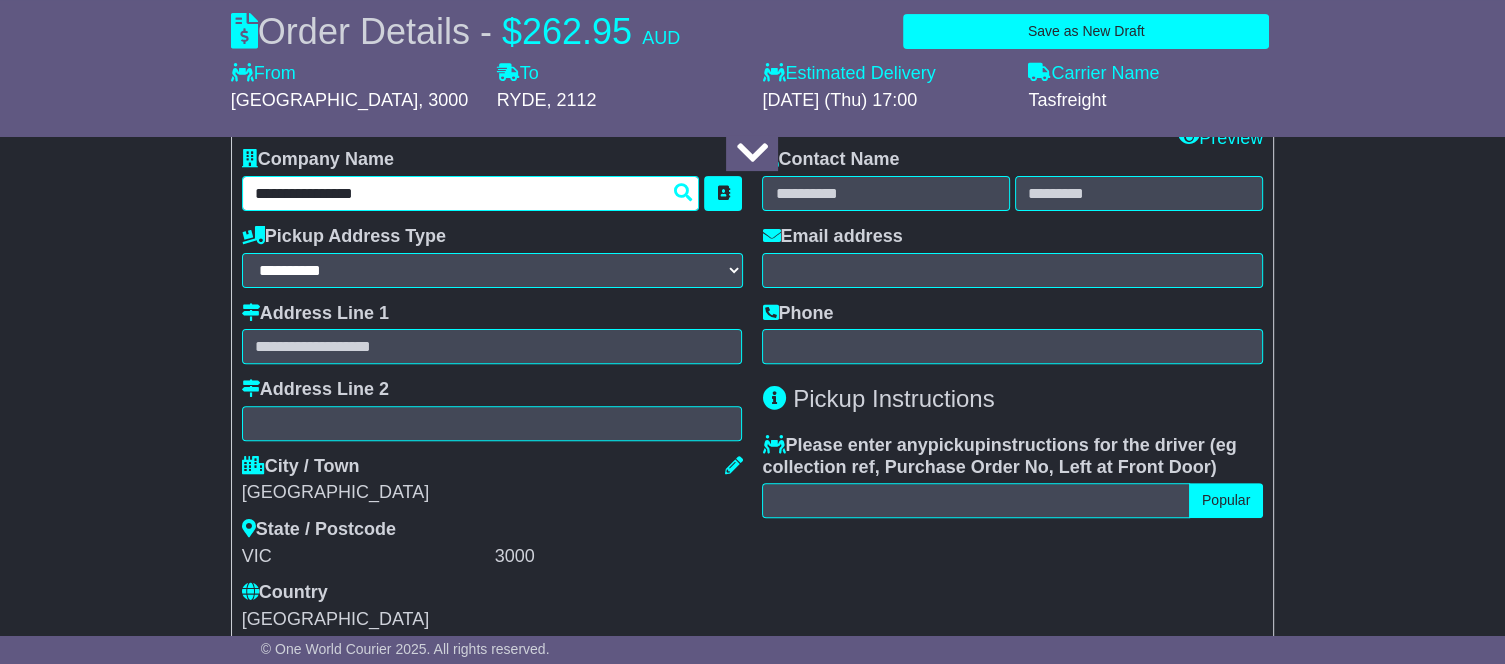 scroll, scrollTop: 616, scrollLeft: 0, axis: vertical 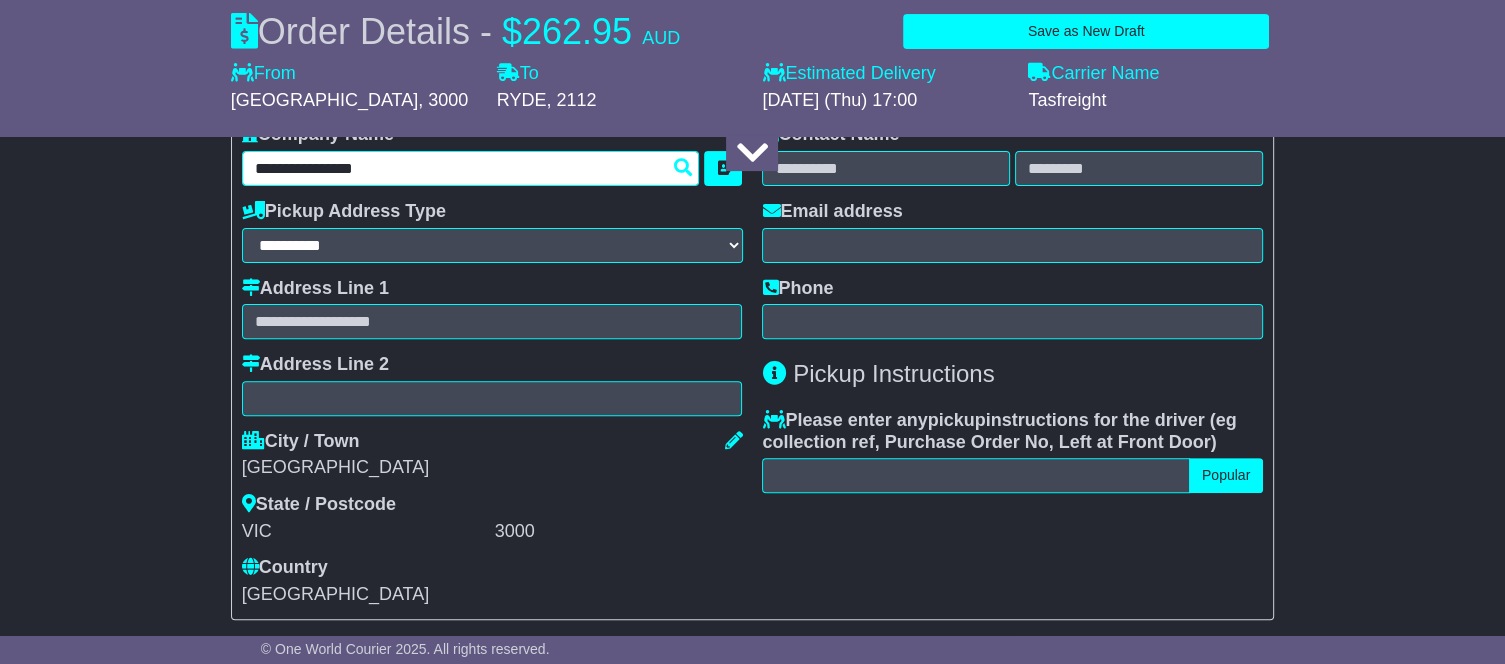 type on "**********" 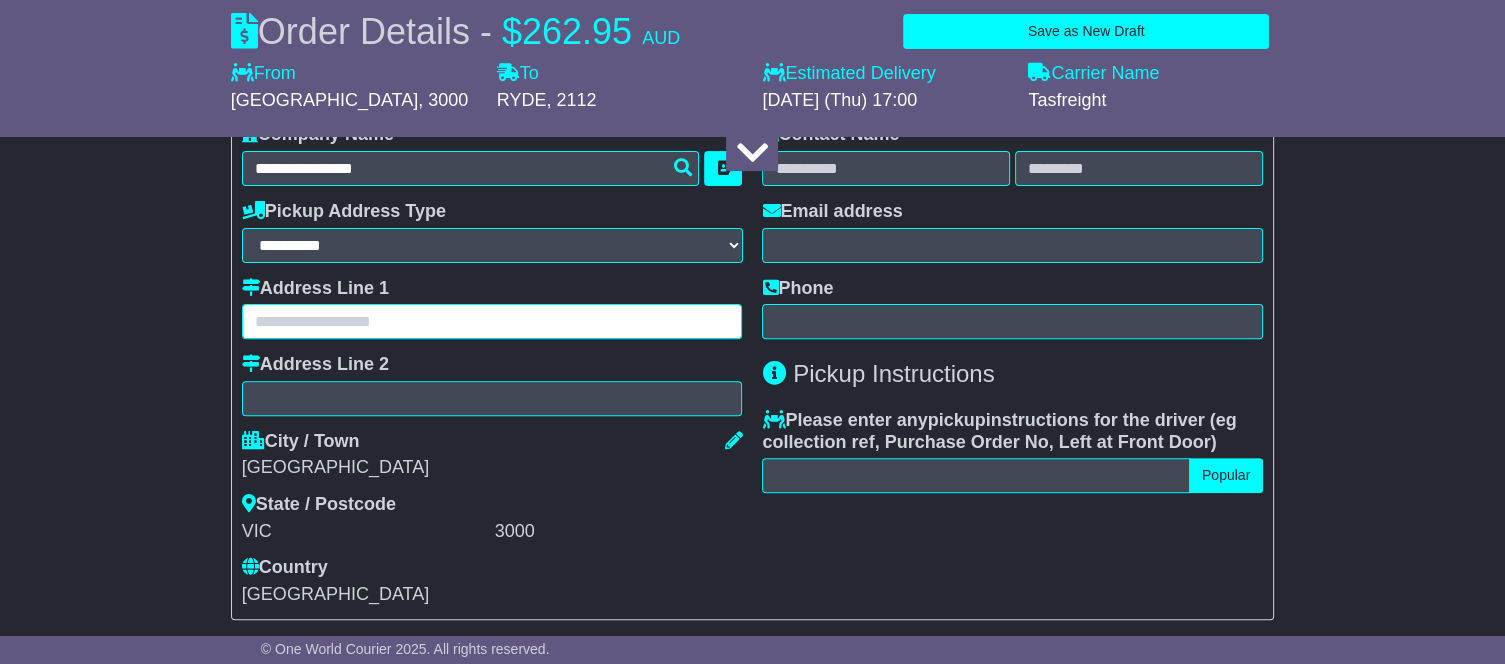 click at bounding box center [492, 321] 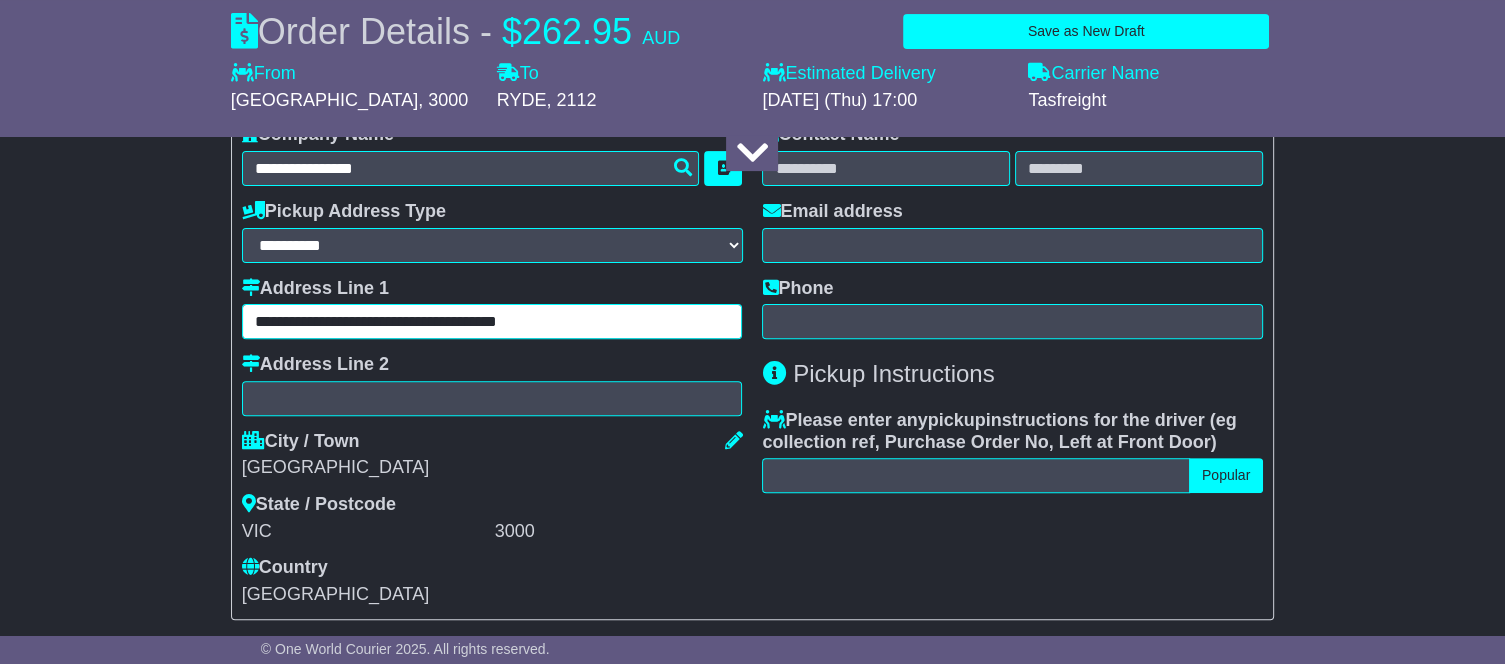 type on "**********" 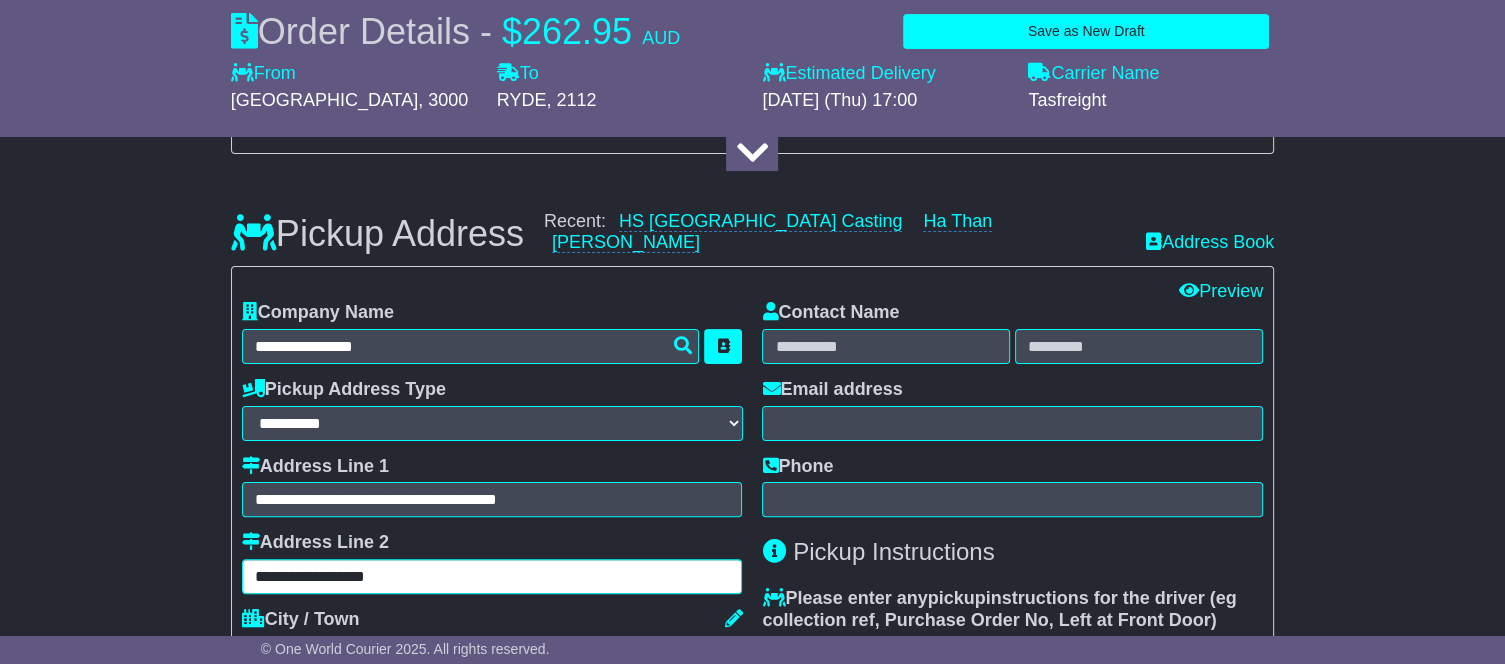 scroll, scrollTop: 423, scrollLeft: 0, axis: vertical 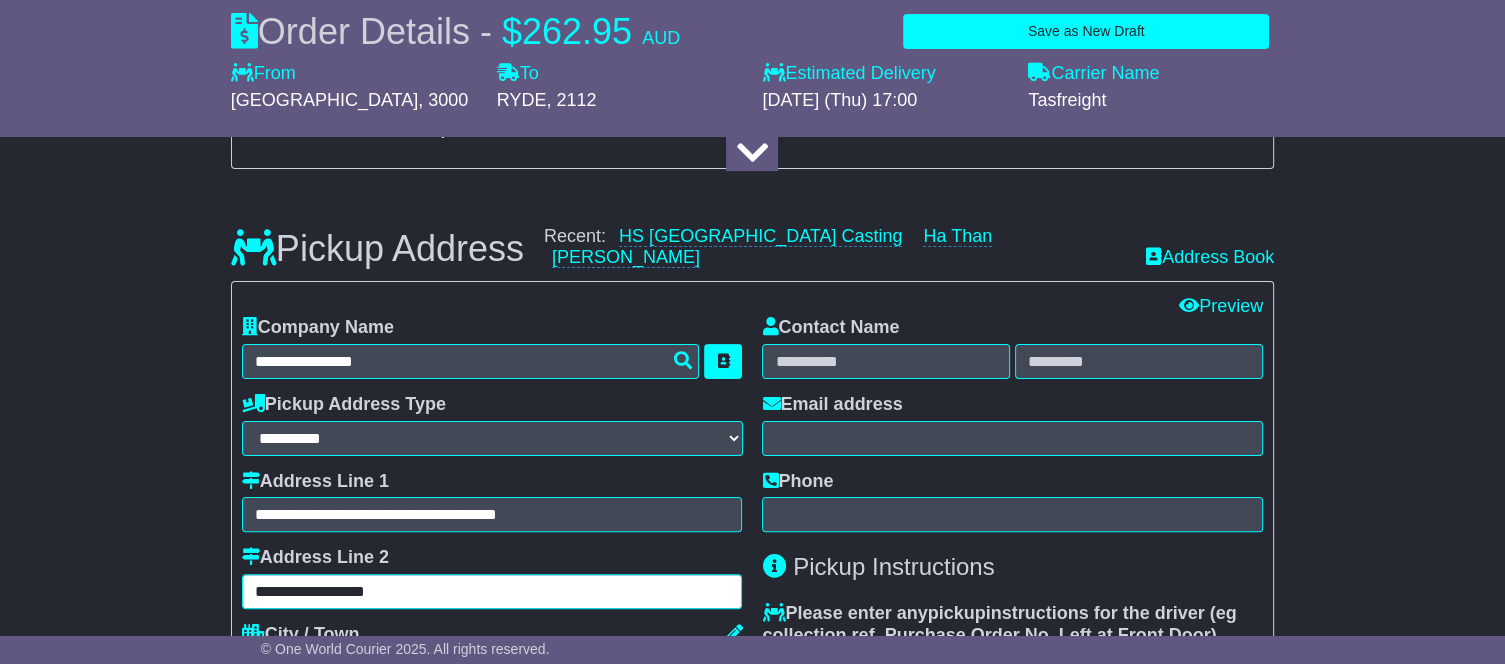 type on "**********" 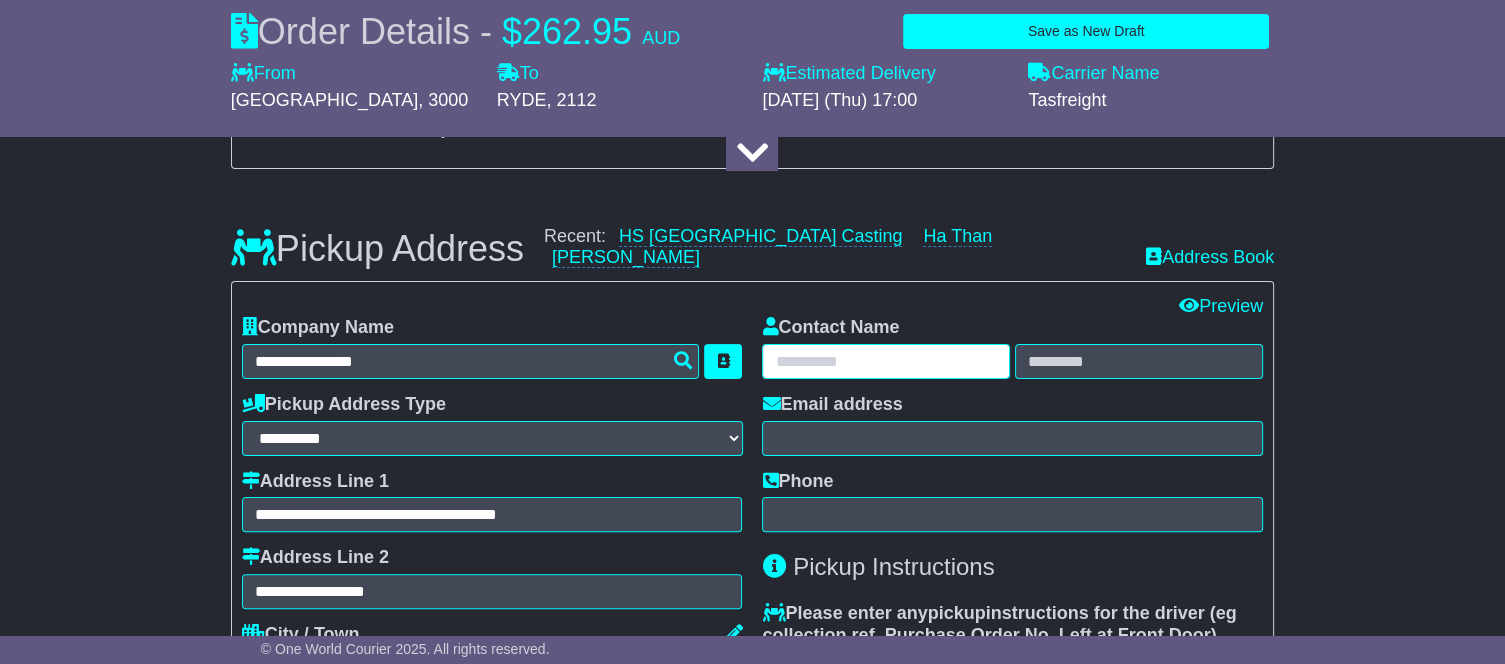 click at bounding box center (886, 361) 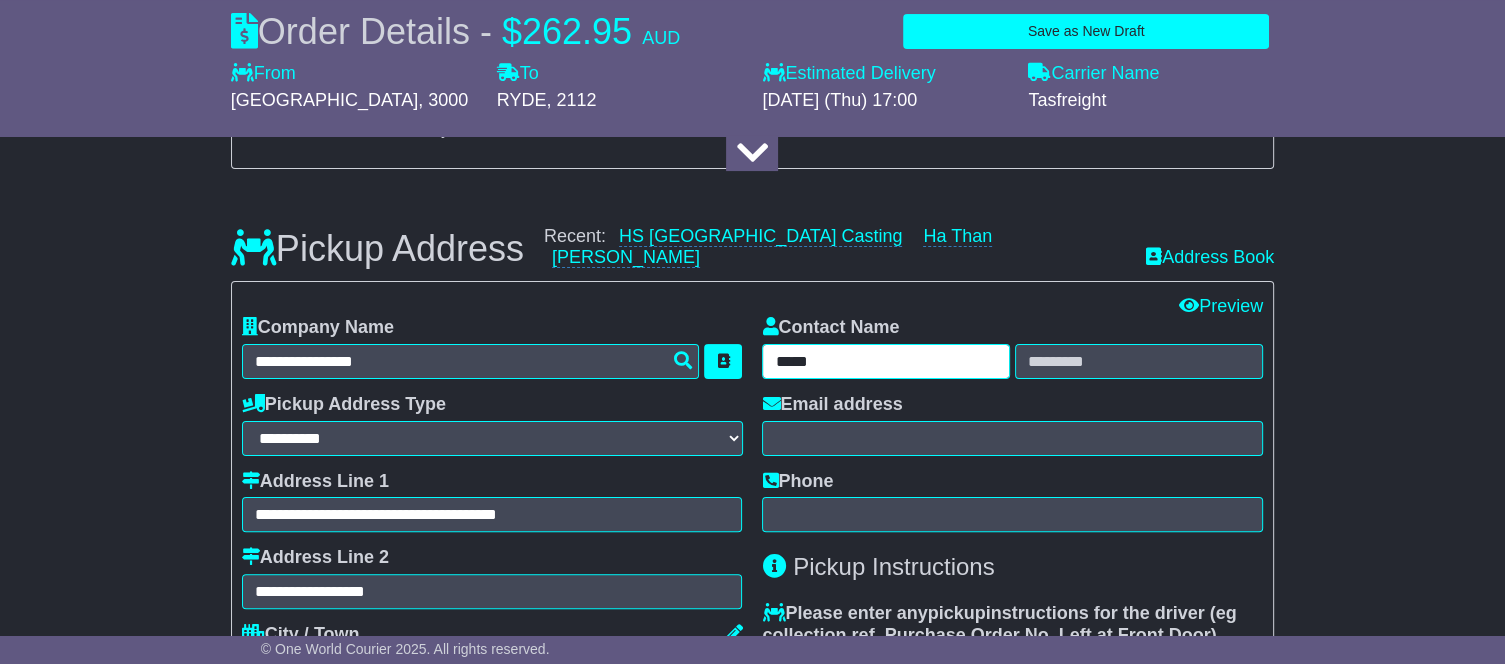 type on "****" 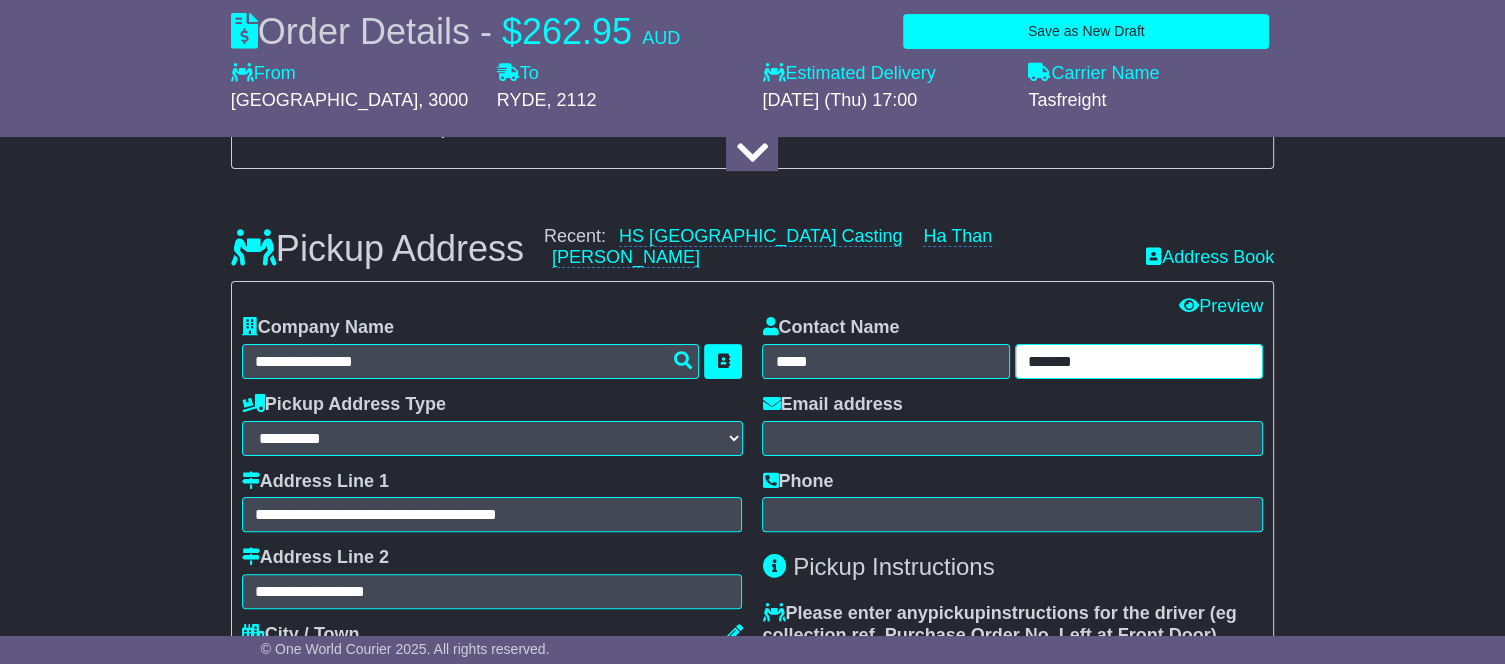 type on "*******" 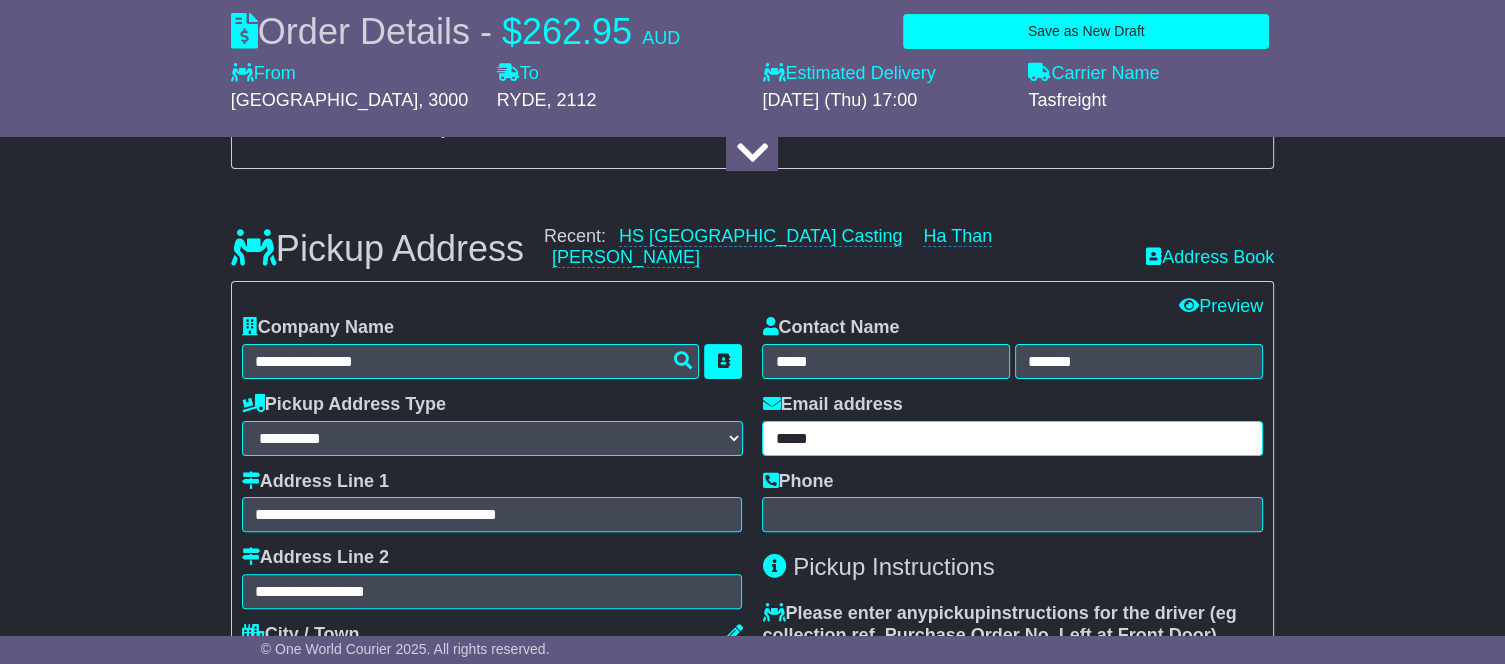 type on "**********" 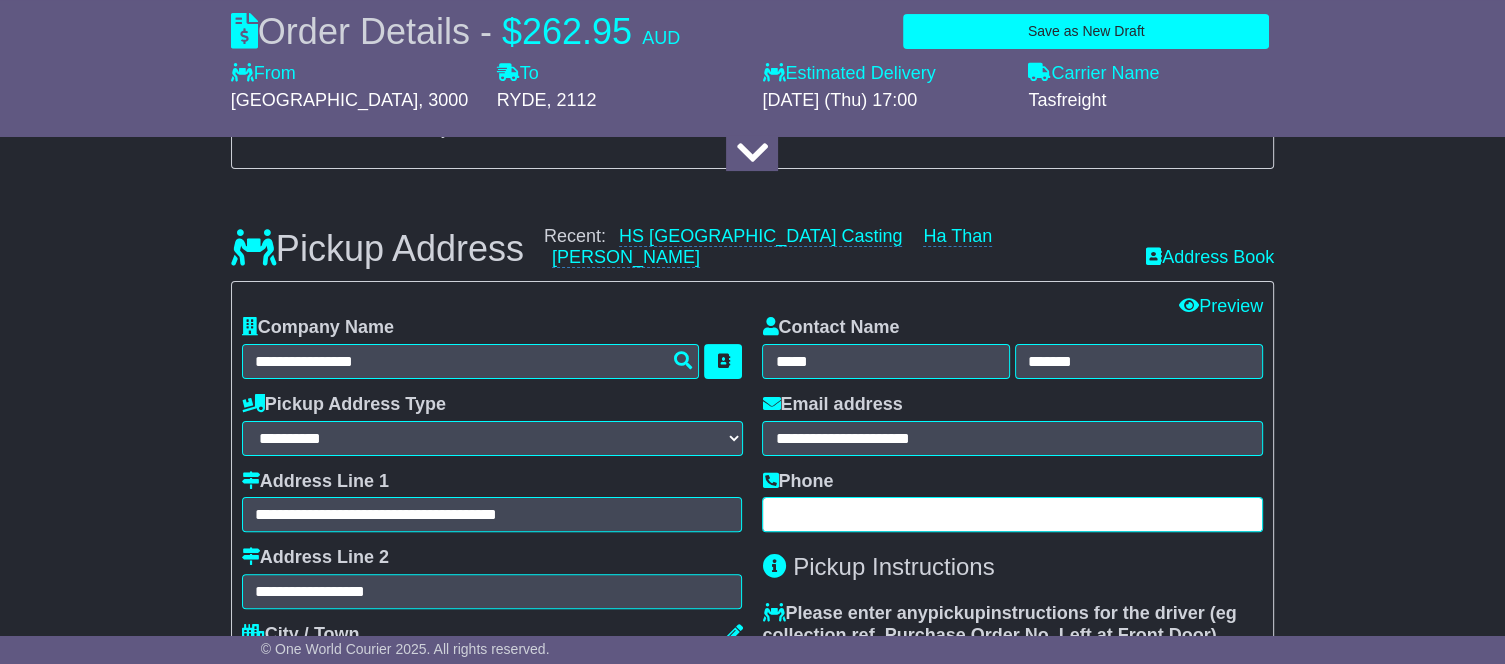 type on "**********" 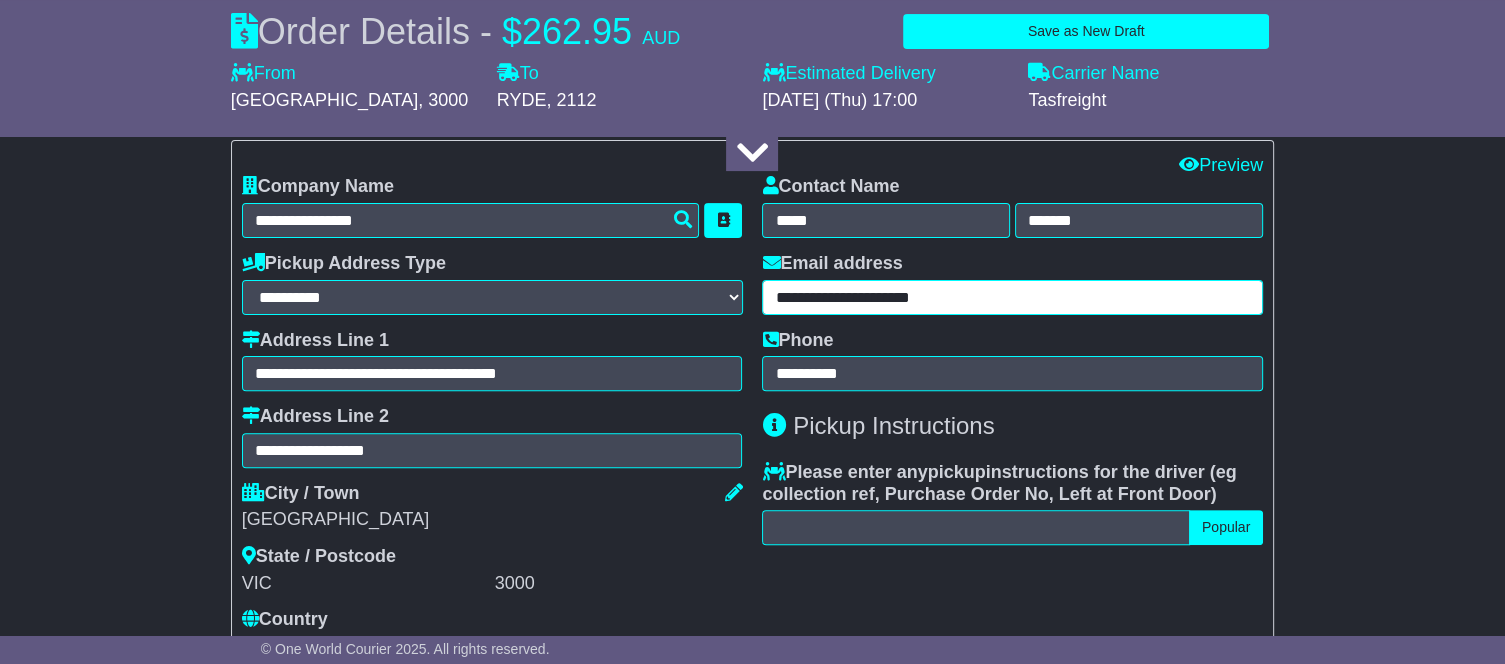 scroll, scrollTop: 632, scrollLeft: 0, axis: vertical 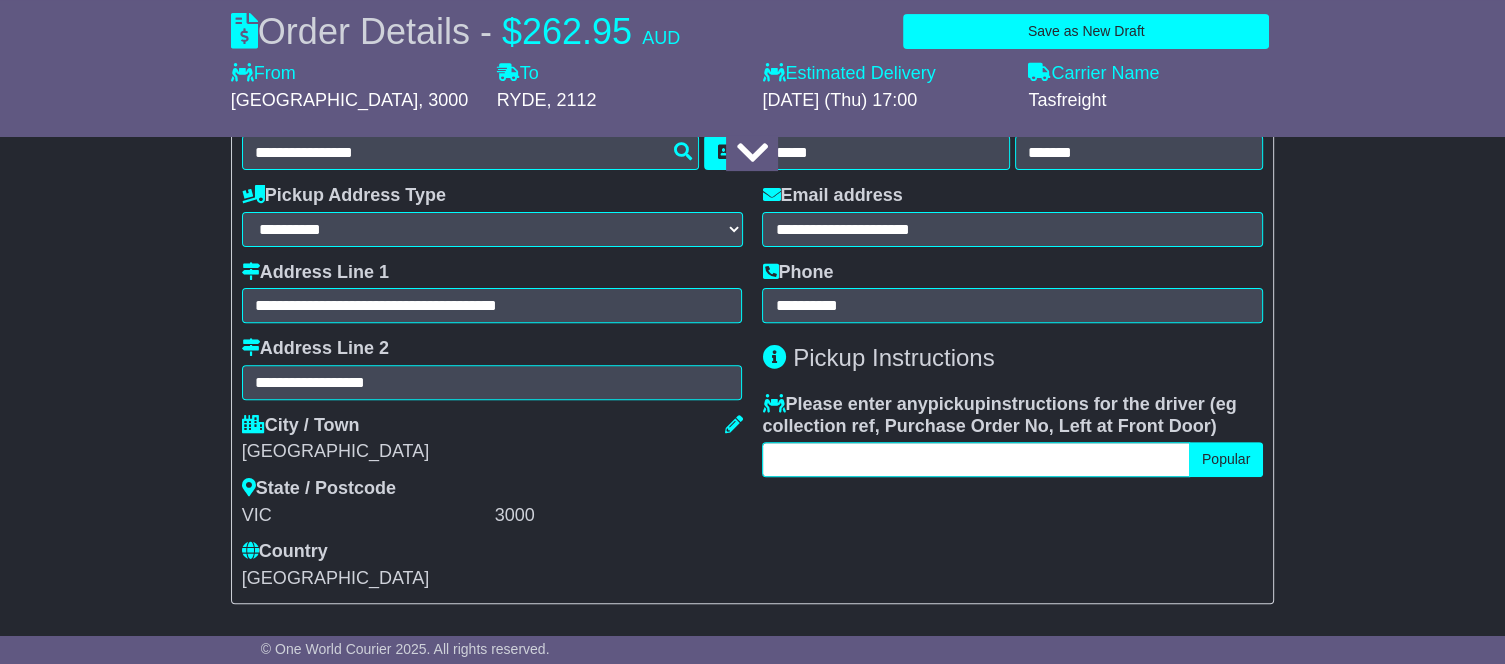 click at bounding box center [975, 459] 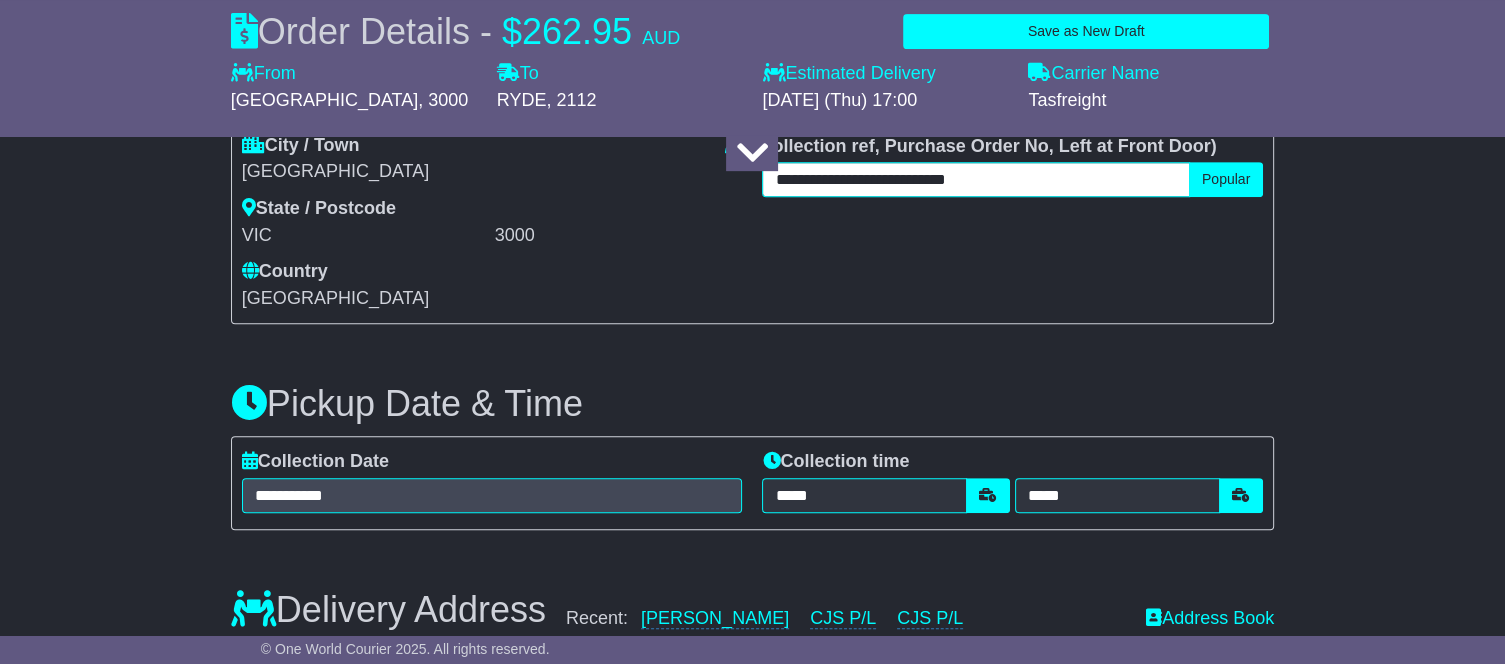 scroll, scrollTop: 914, scrollLeft: 0, axis: vertical 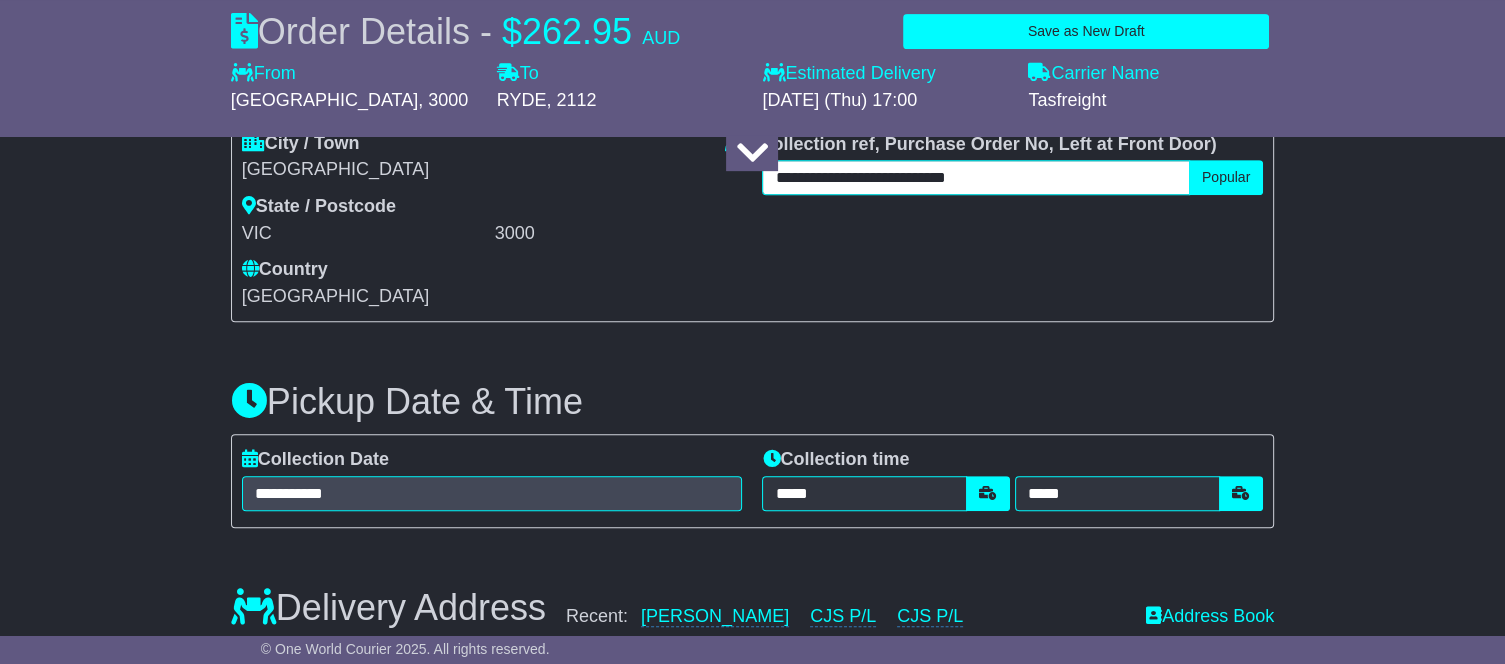 type on "**********" 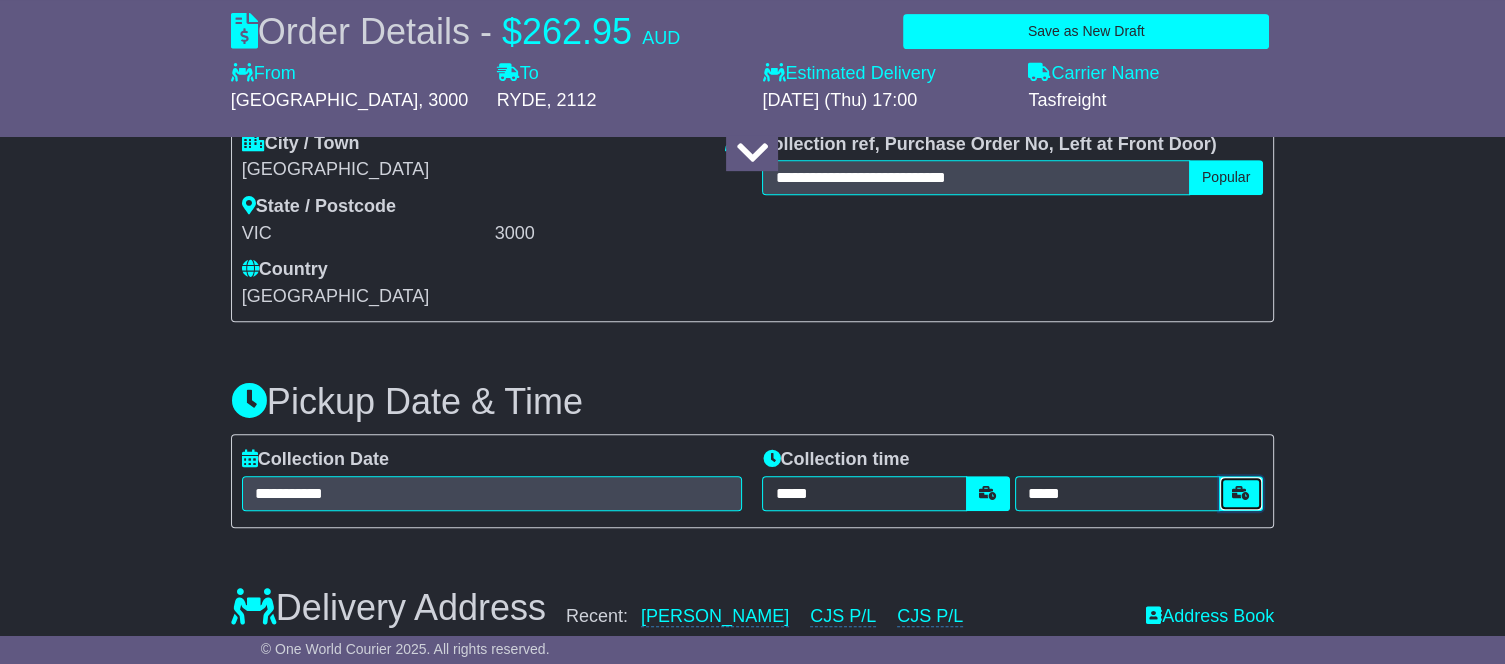 click at bounding box center [1241, 493] 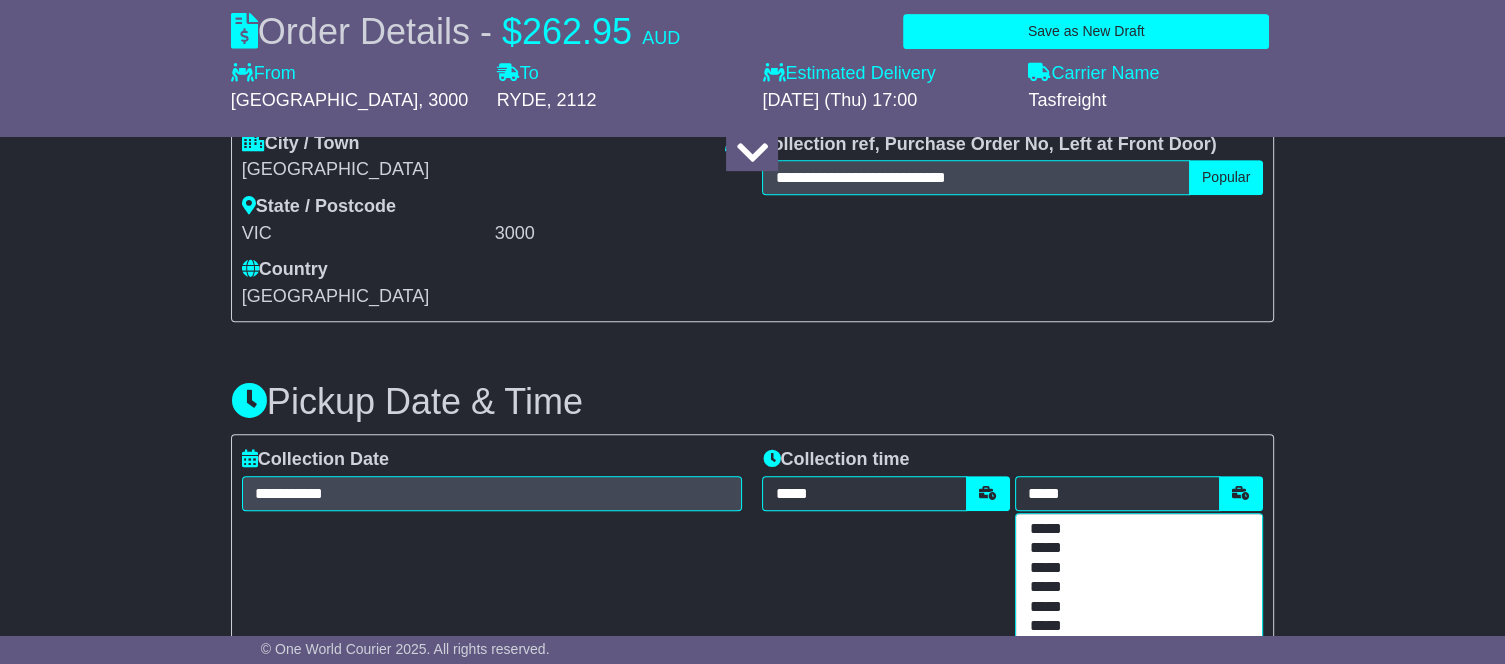 scroll, scrollTop: 931, scrollLeft: 0, axis: vertical 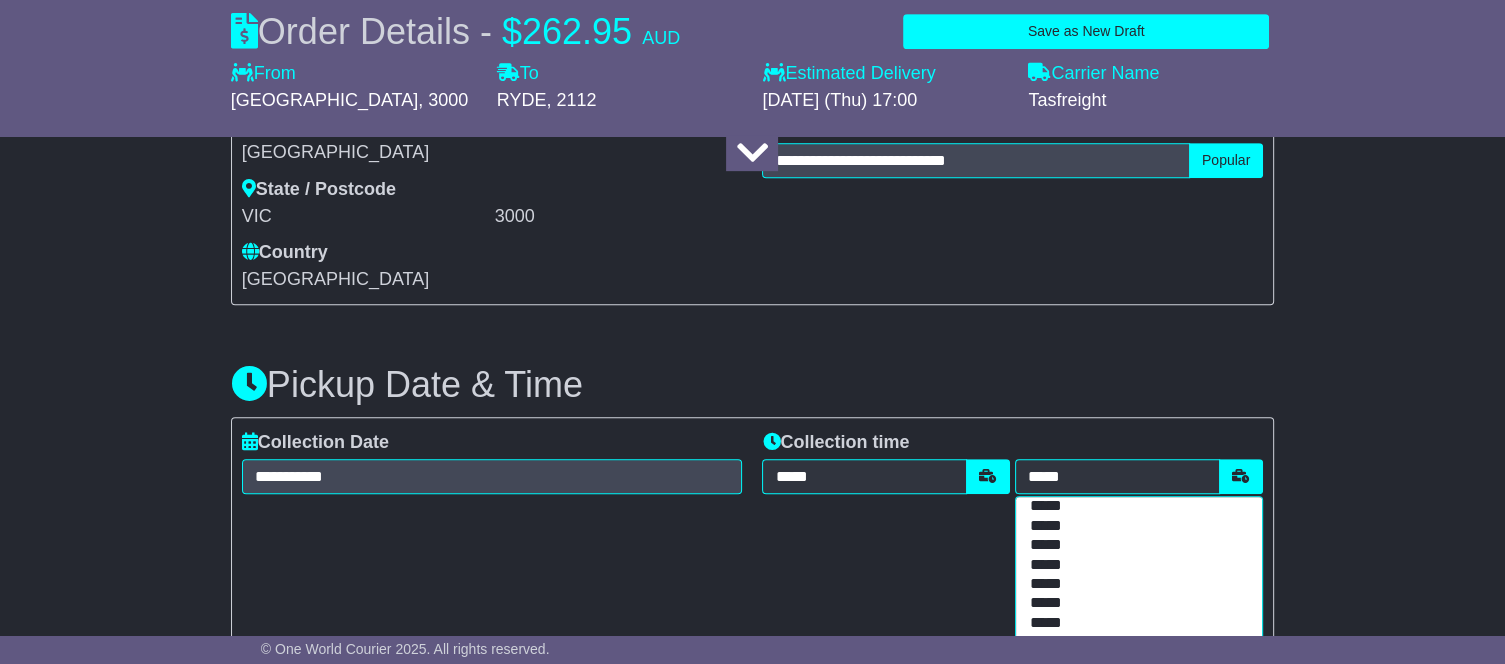 click on "*****" at bounding box center (1134, 584) 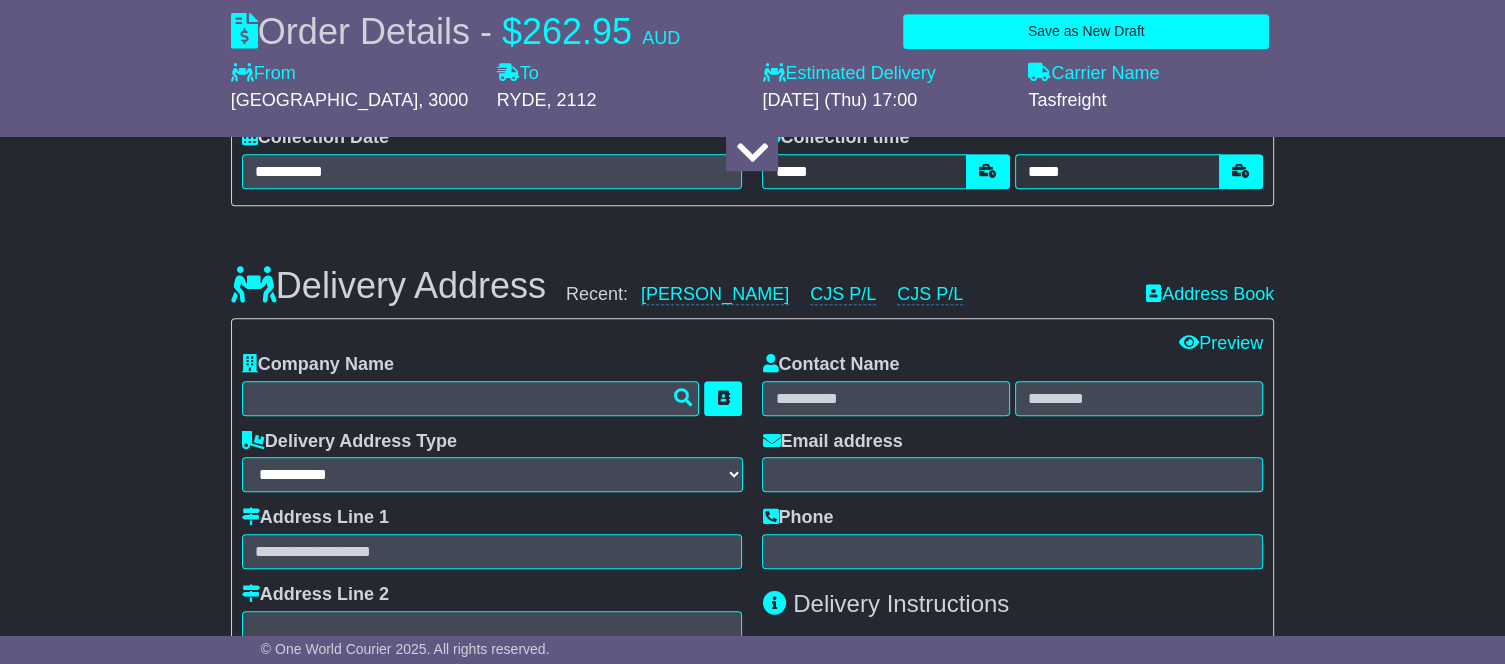 scroll, scrollTop: 1236, scrollLeft: 0, axis: vertical 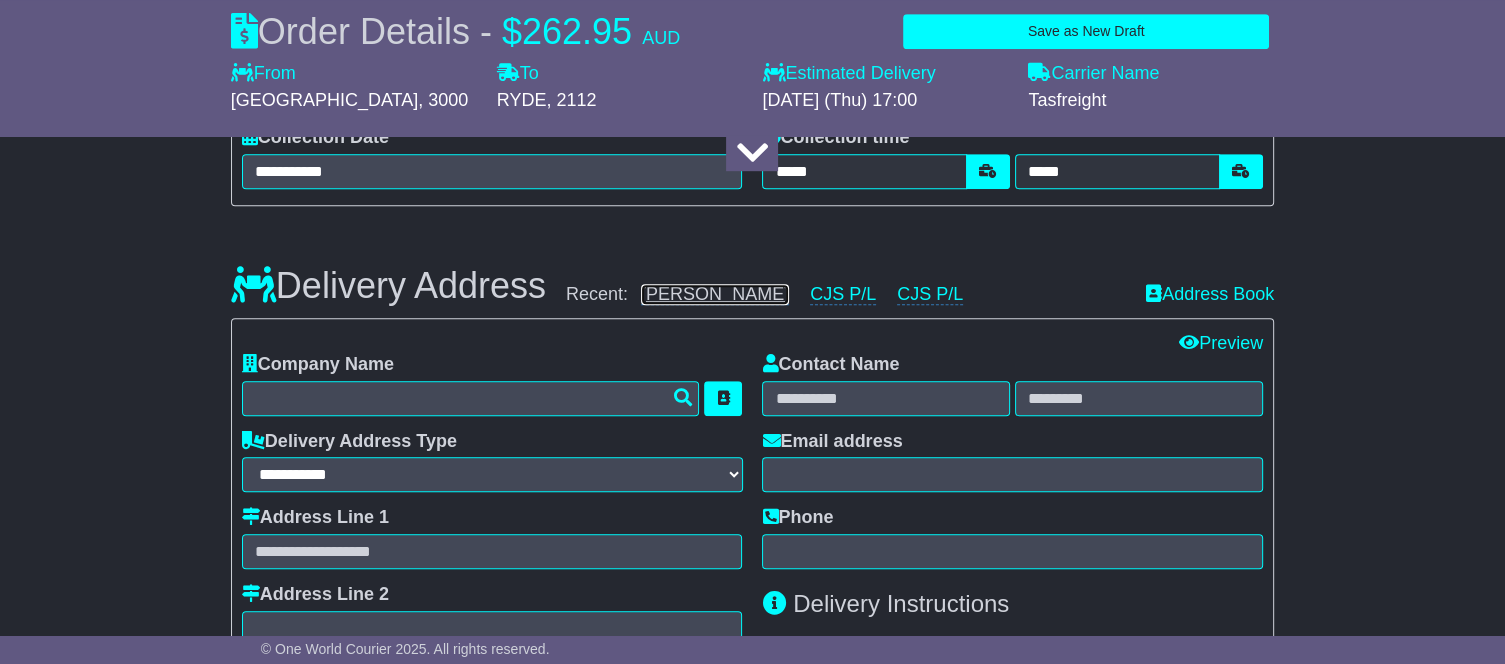 click on "Steve Adair" at bounding box center (715, 294) 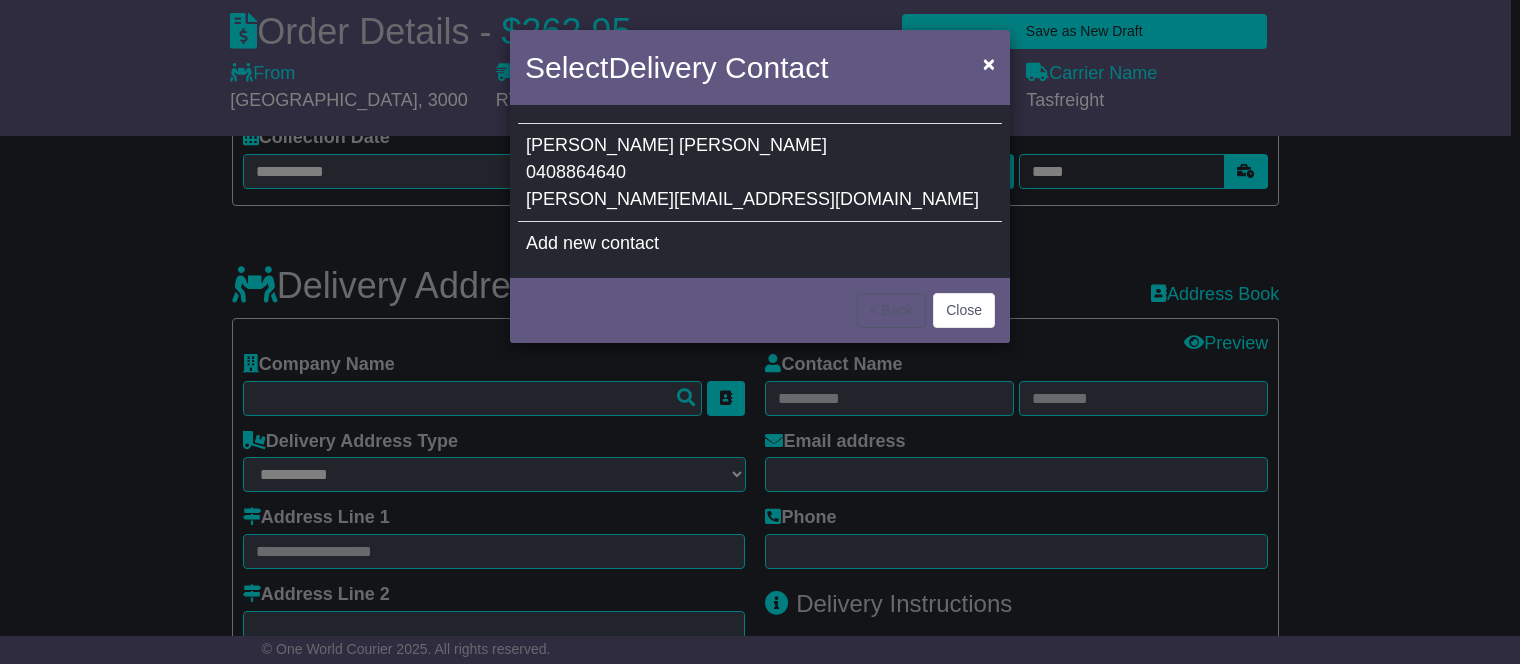 click on "0408864640" at bounding box center [576, 172] 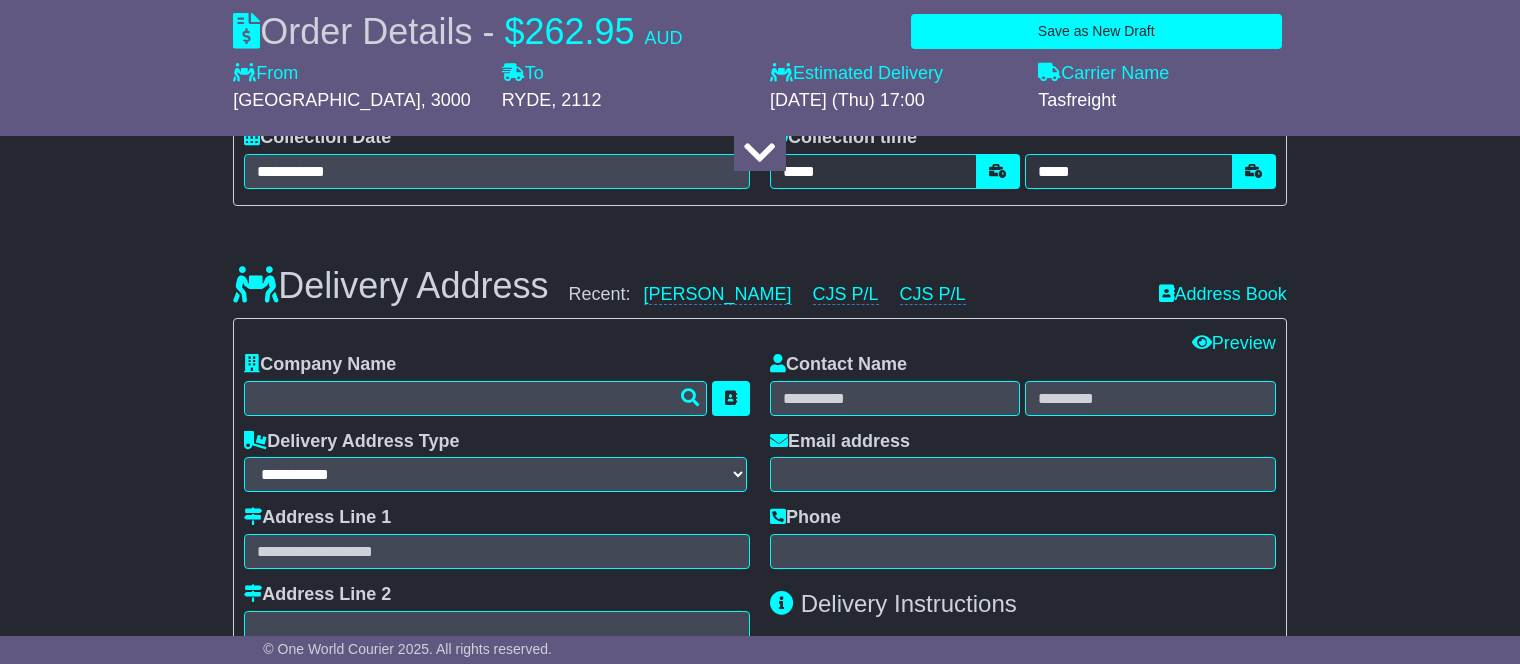 type on "**********" 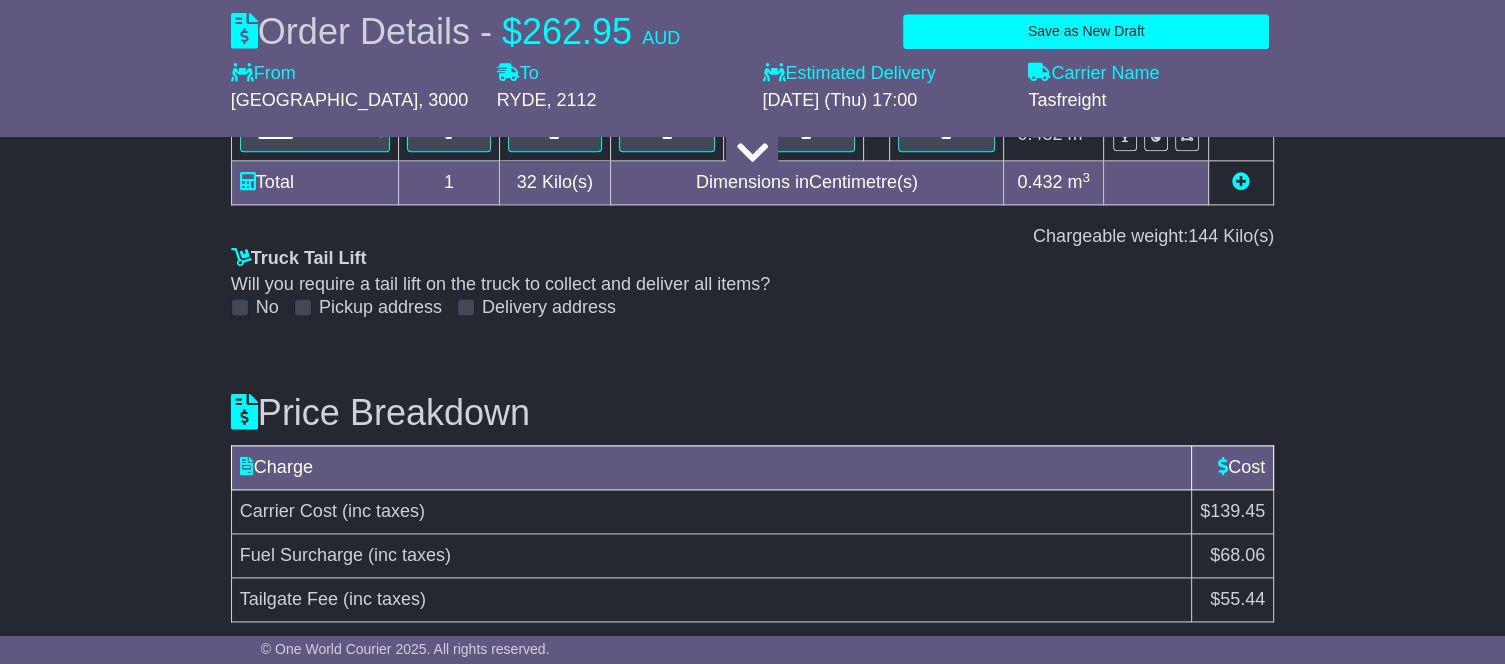 scroll, scrollTop: 2620, scrollLeft: 0, axis: vertical 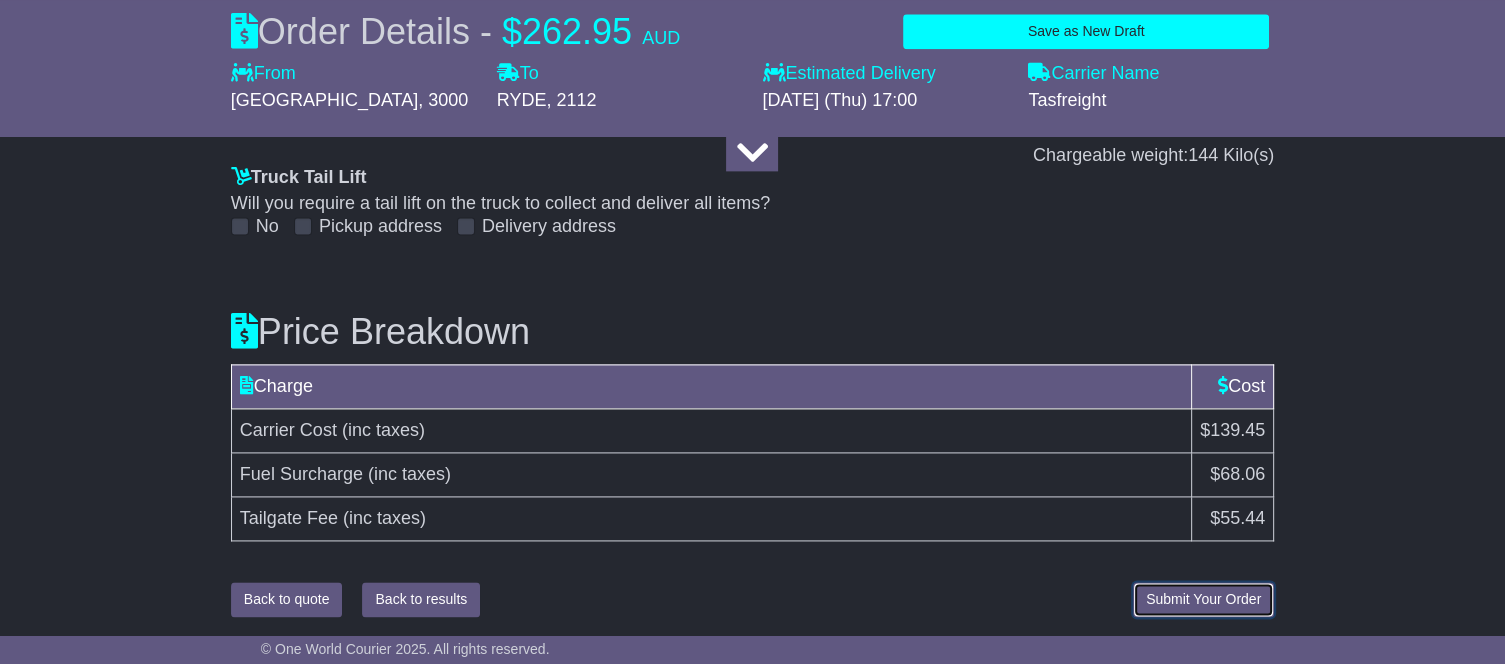 click on "Submit Your Order" at bounding box center [1203, 599] 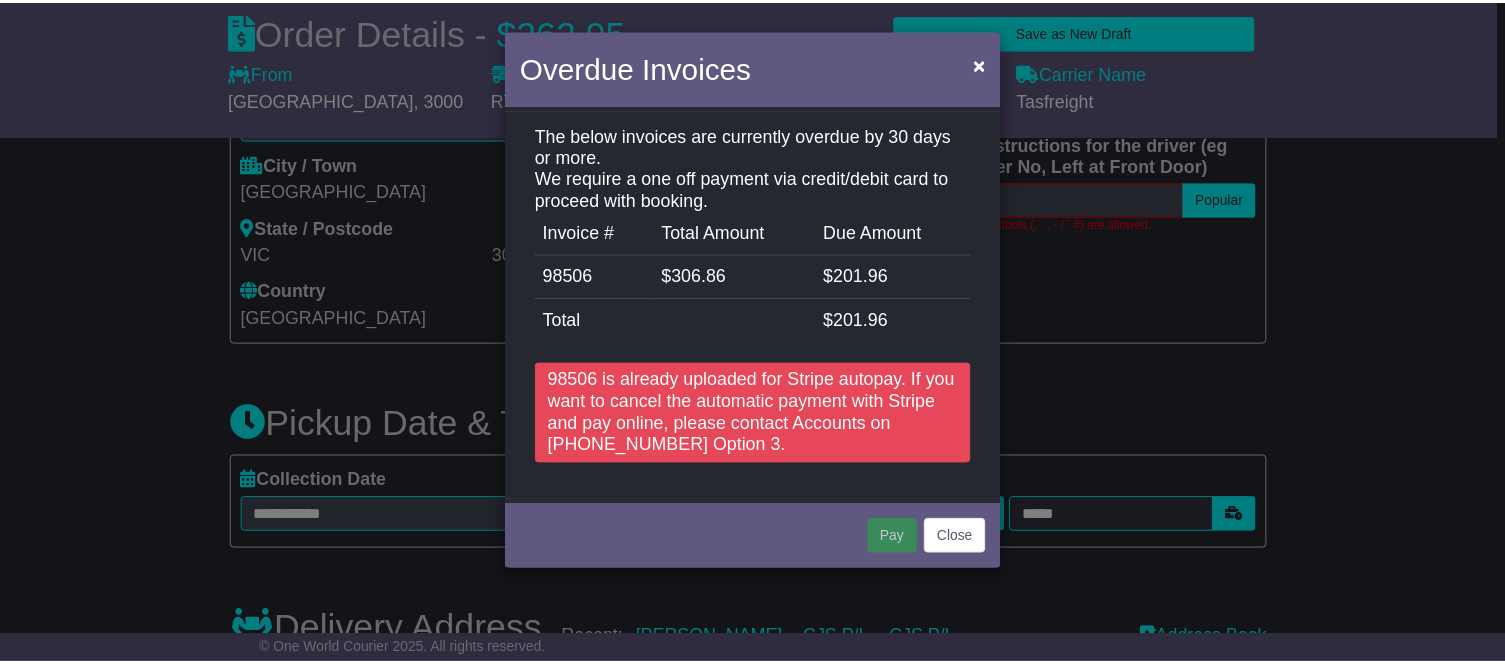 scroll, scrollTop: 888, scrollLeft: 0, axis: vertical 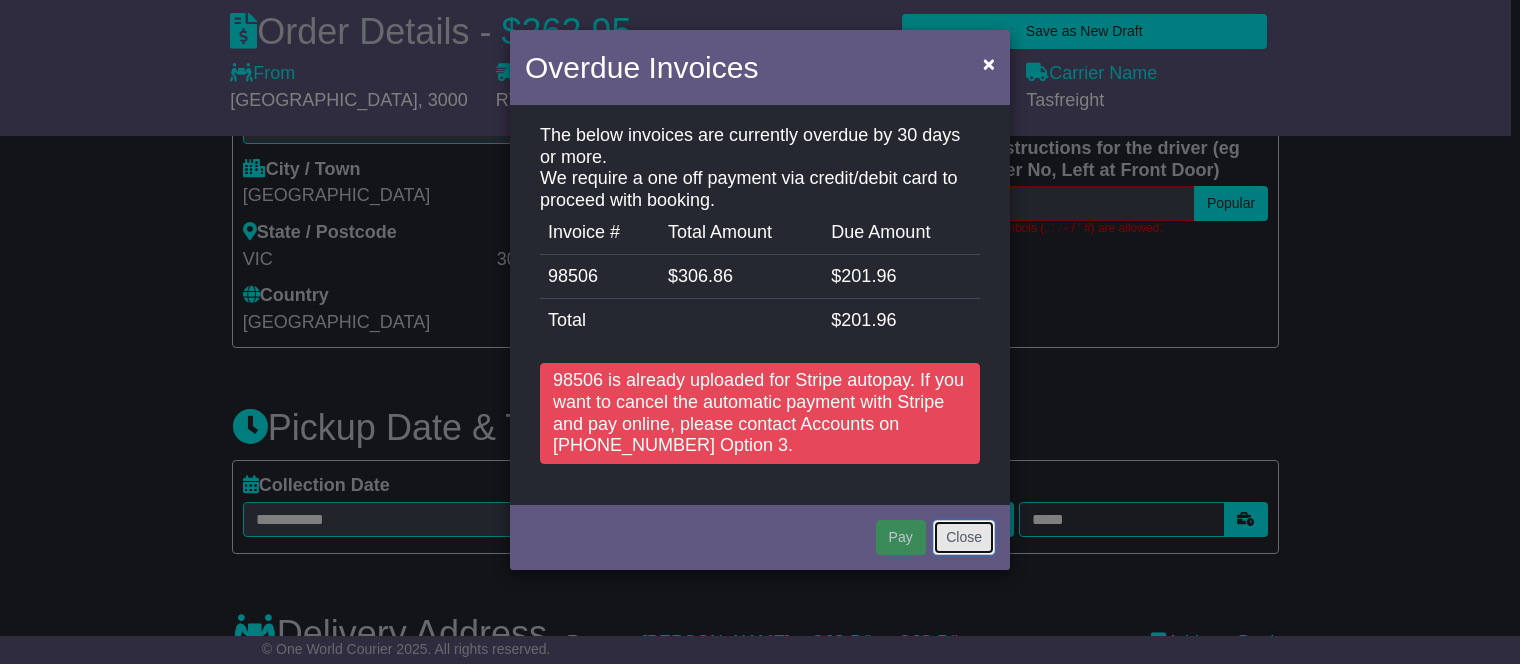 click on "Close" at bounding box center (964, 537) 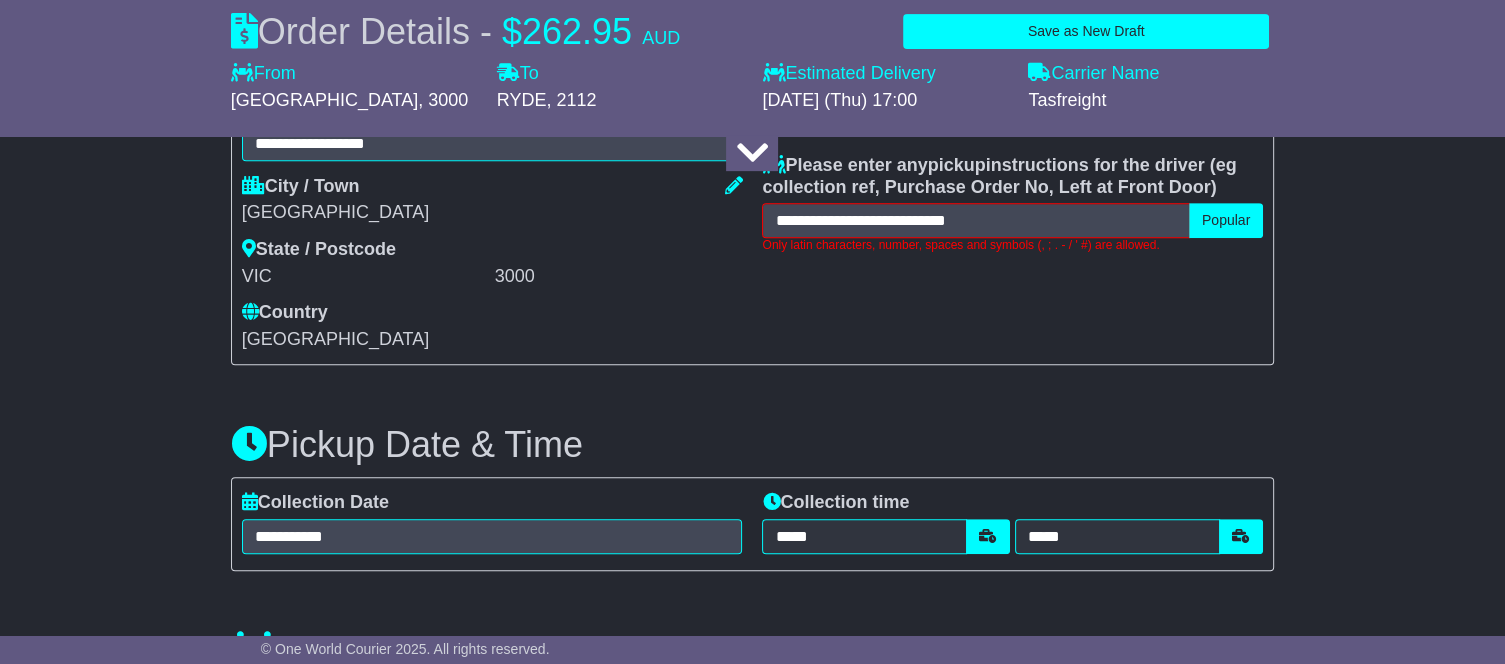 scroll, scrollTop: 870, scrollLeft: 0, axis: vertical 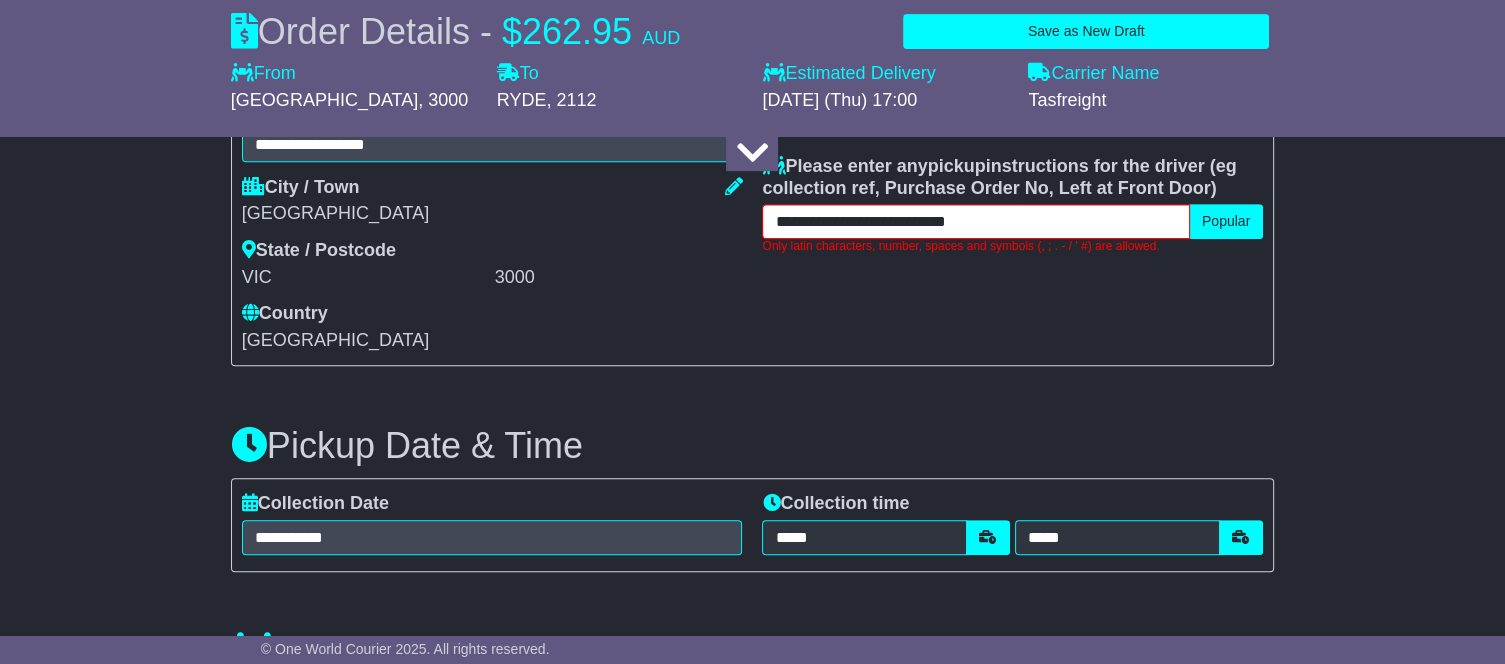 click on "**********" at bounding box center [975, 221] 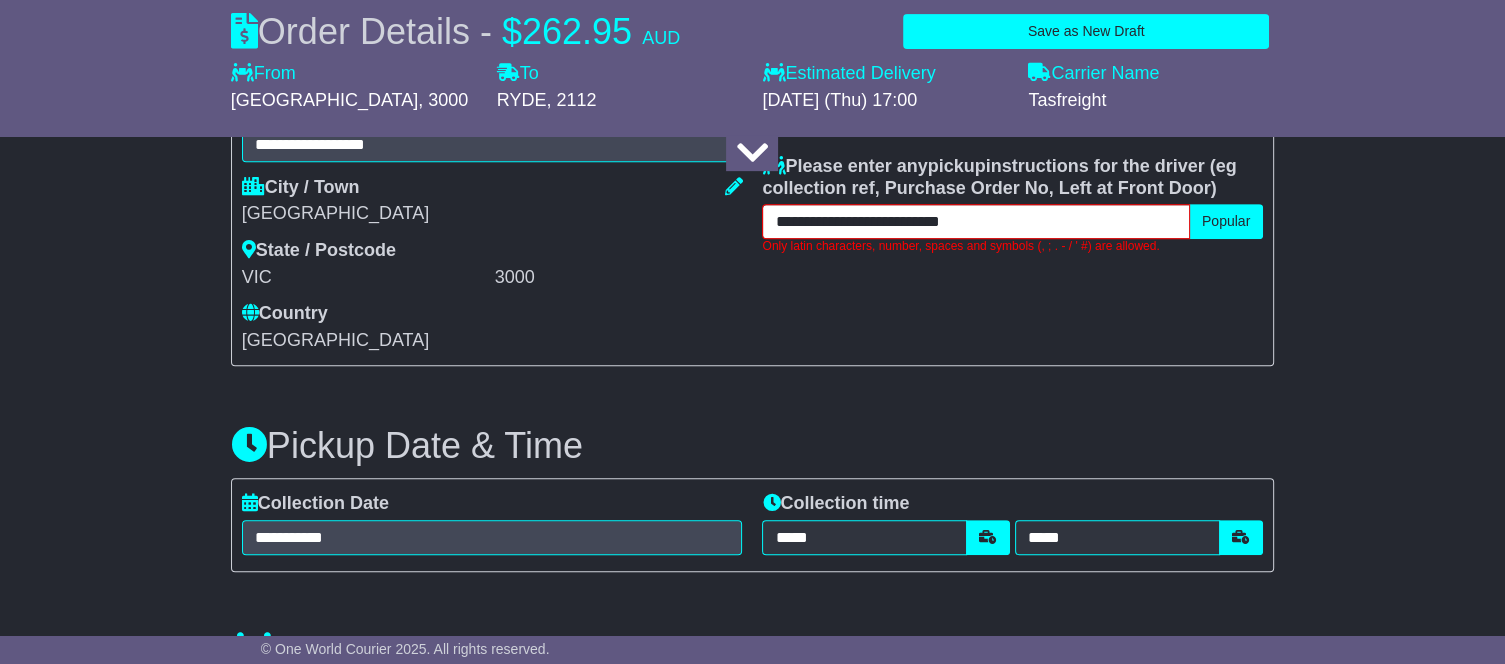 type on "**********" 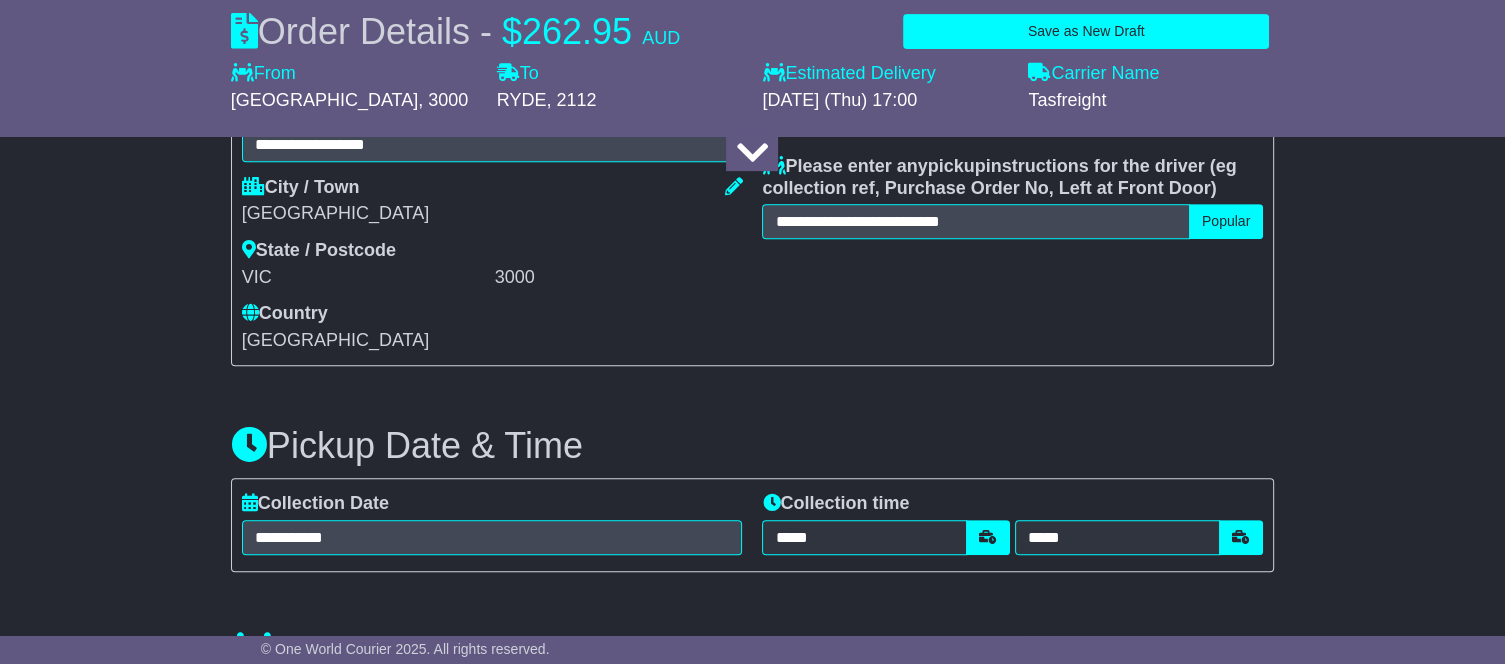 click on "**********" at bounding box center [1012, 110] 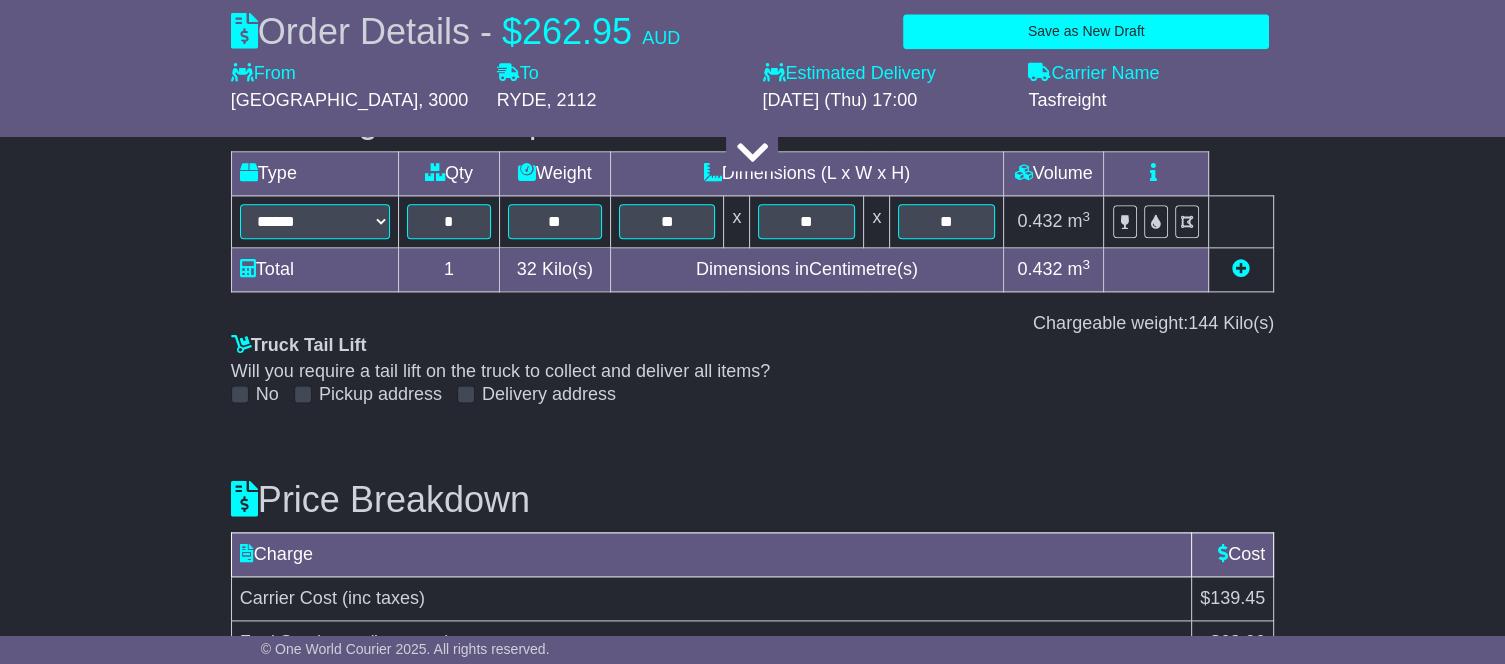 scroll, scrollTop: 2451, scrollLeft: 0, axis: vertical 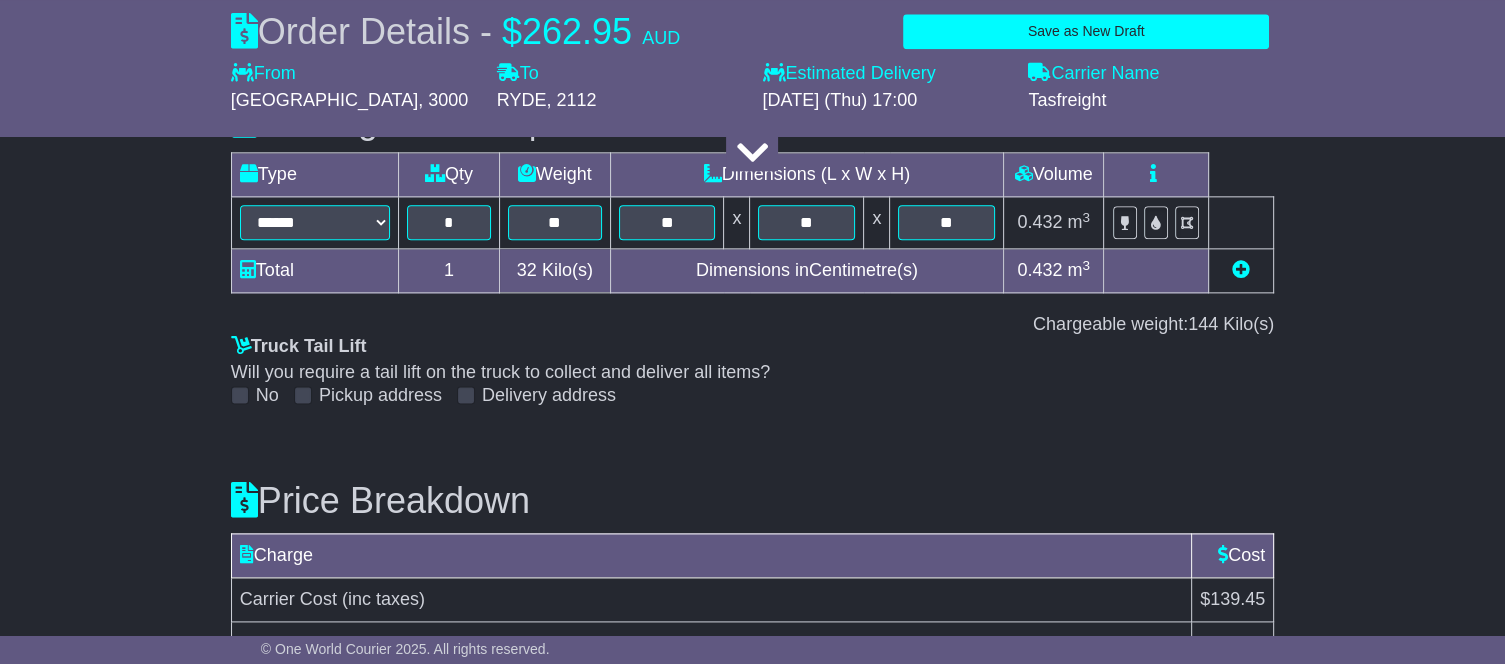 click on "**********" at bounding box center (752, -683) 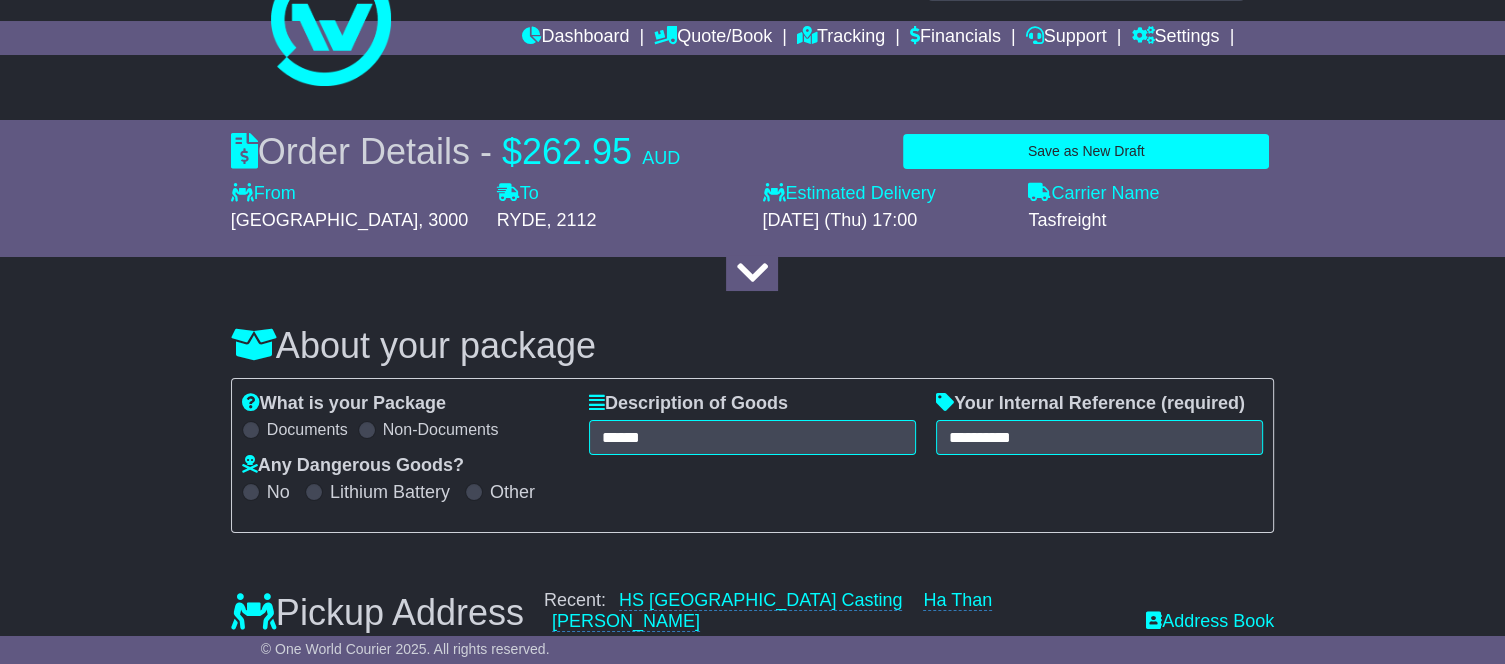scroll, scrollTop: 14, scrollLeft: 0, axis: vertical 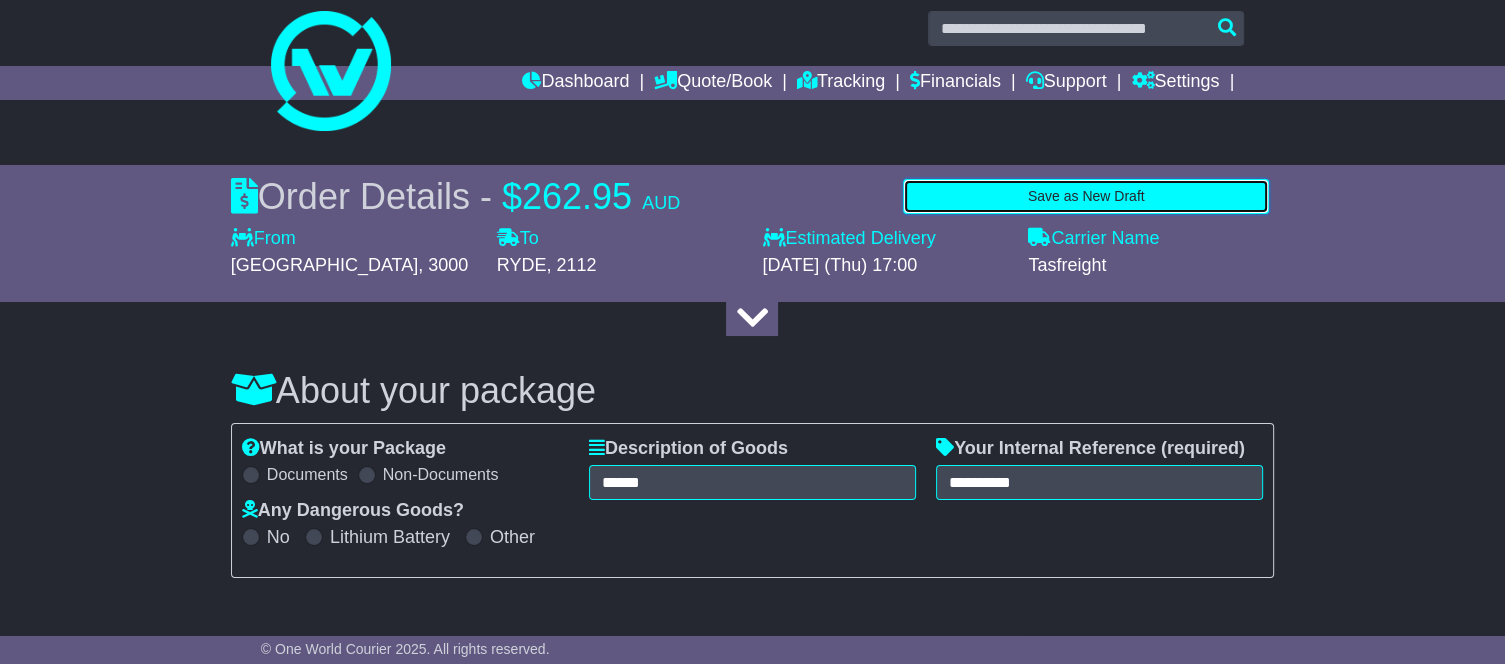 click on "Save as New Draft" at bounding box center [1086, 196] 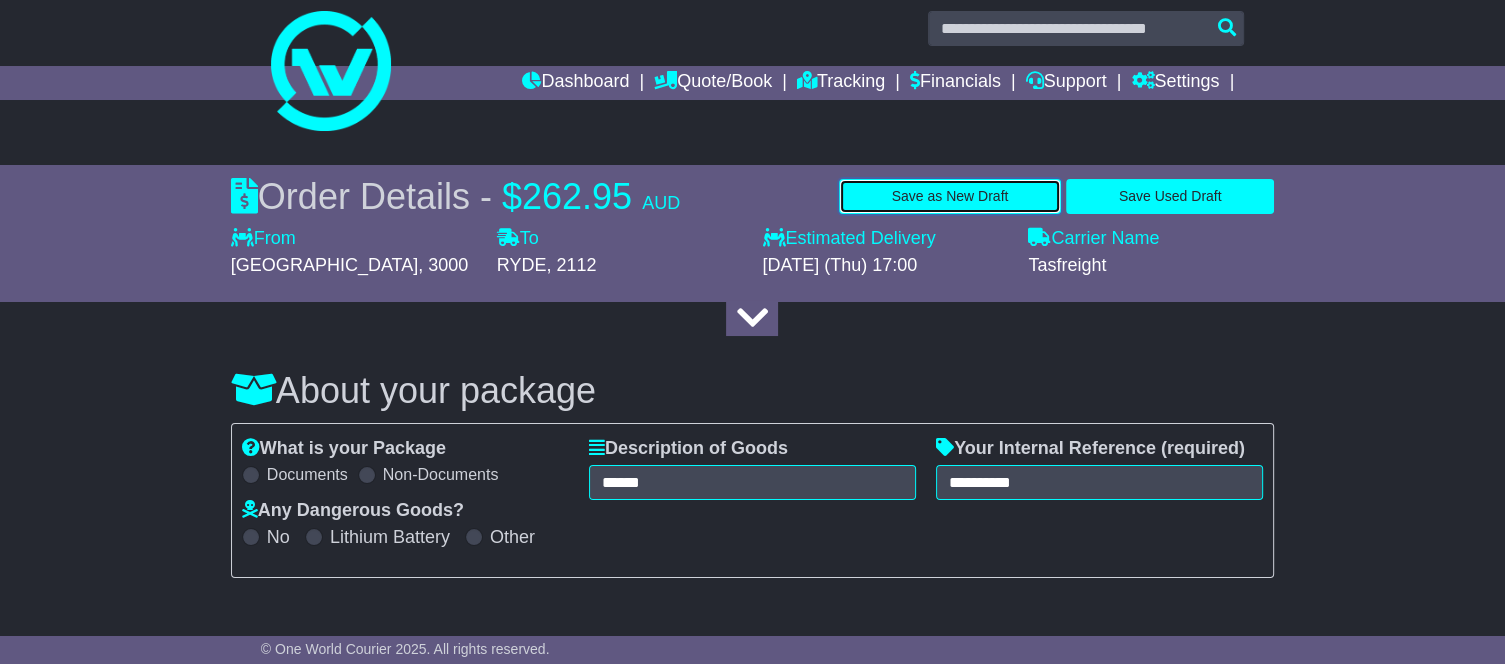 click on "Save as New Draft" at bounding box center (950, 196) 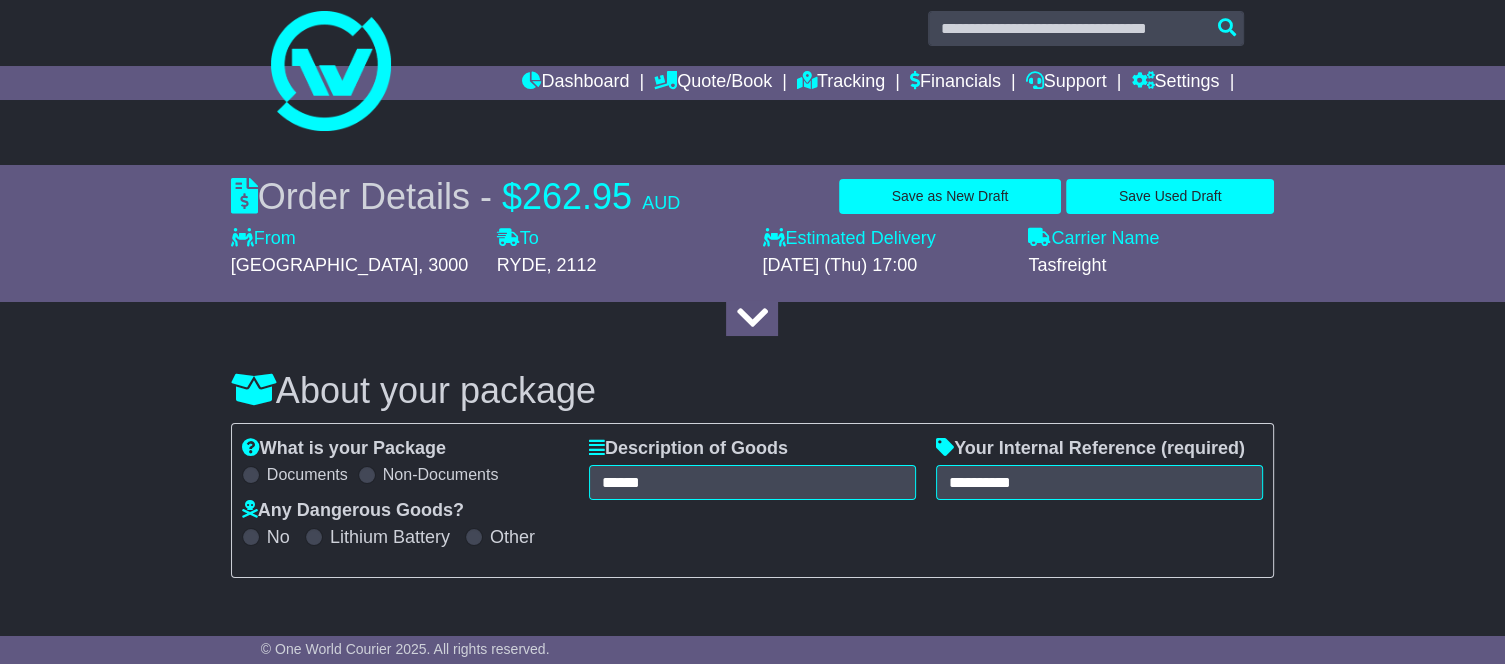 scroll, scrollTop: 130, scrollLeft: 0, axis: vertical 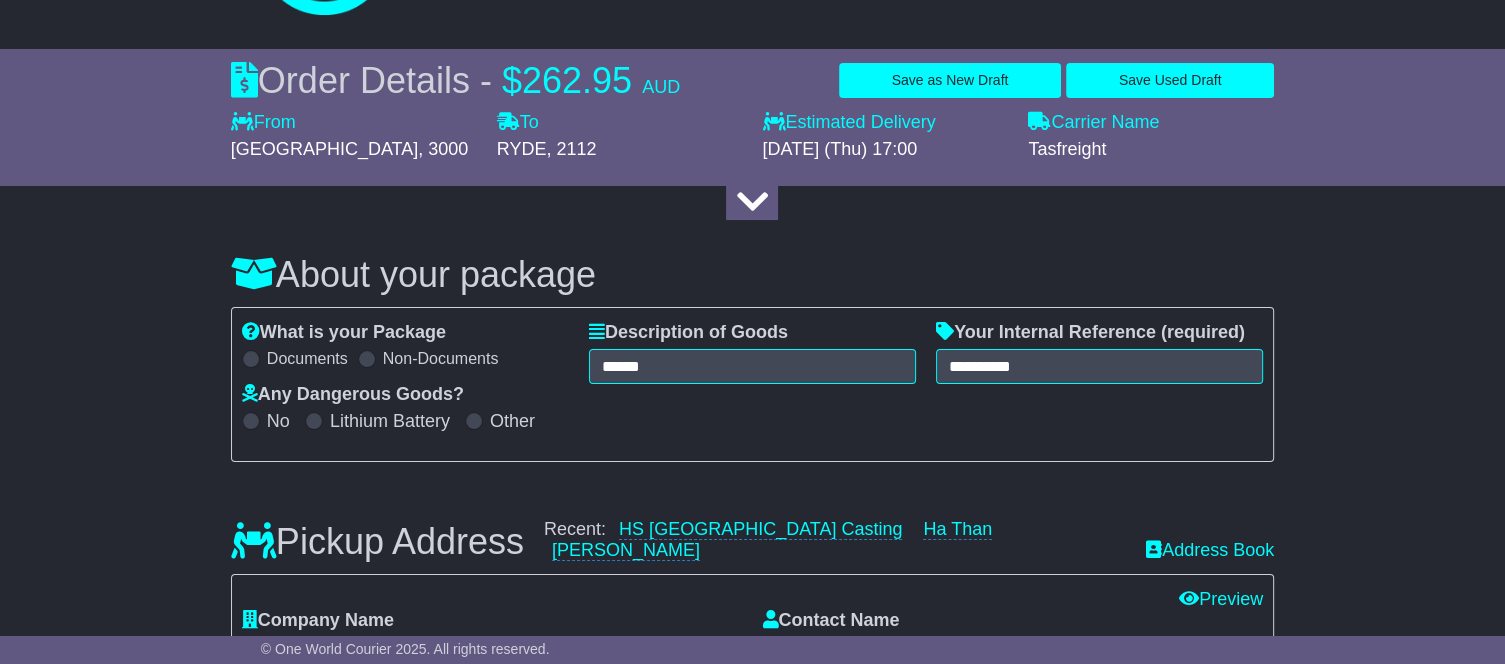 drag, startPoint x: 774, startPoint y: 242, endPoint x: 1461, endPoint y: 372, distance: 699.19165 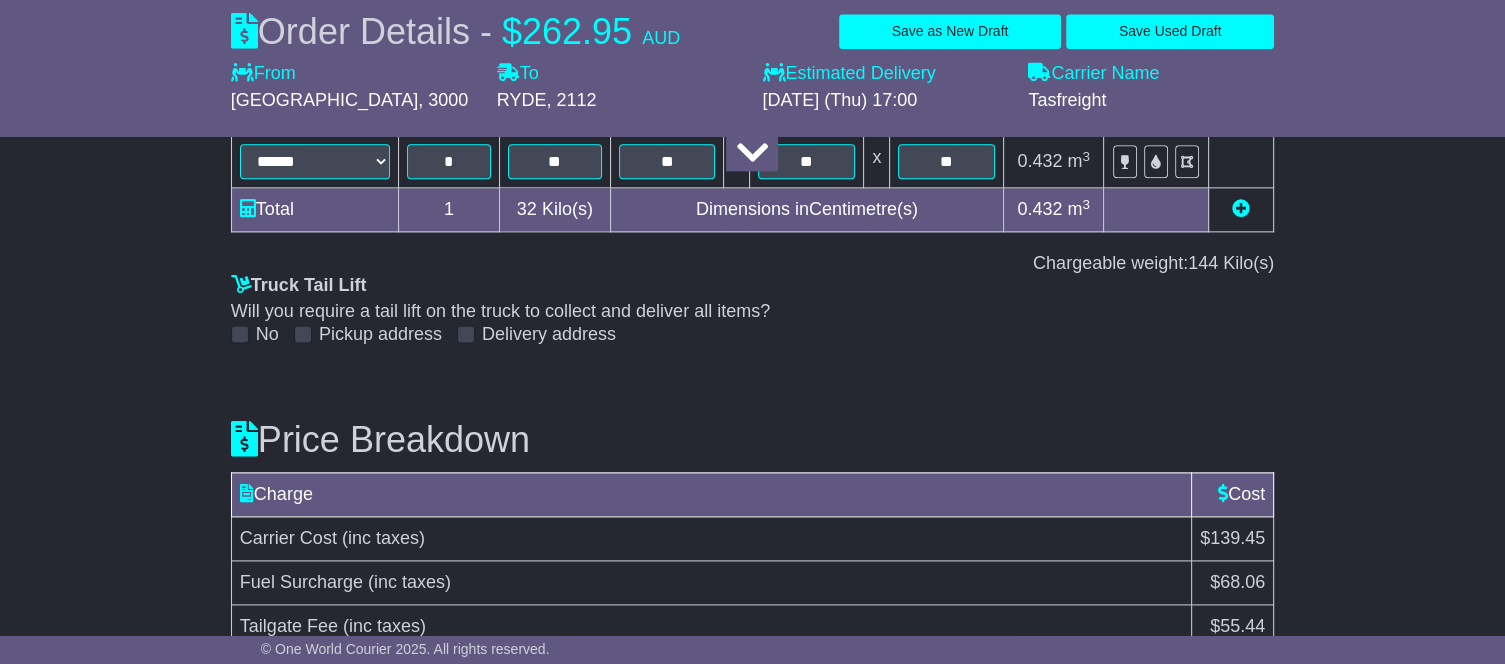 scroll, scrollTop: 2744, scrollLeft: 0, axis: vertical 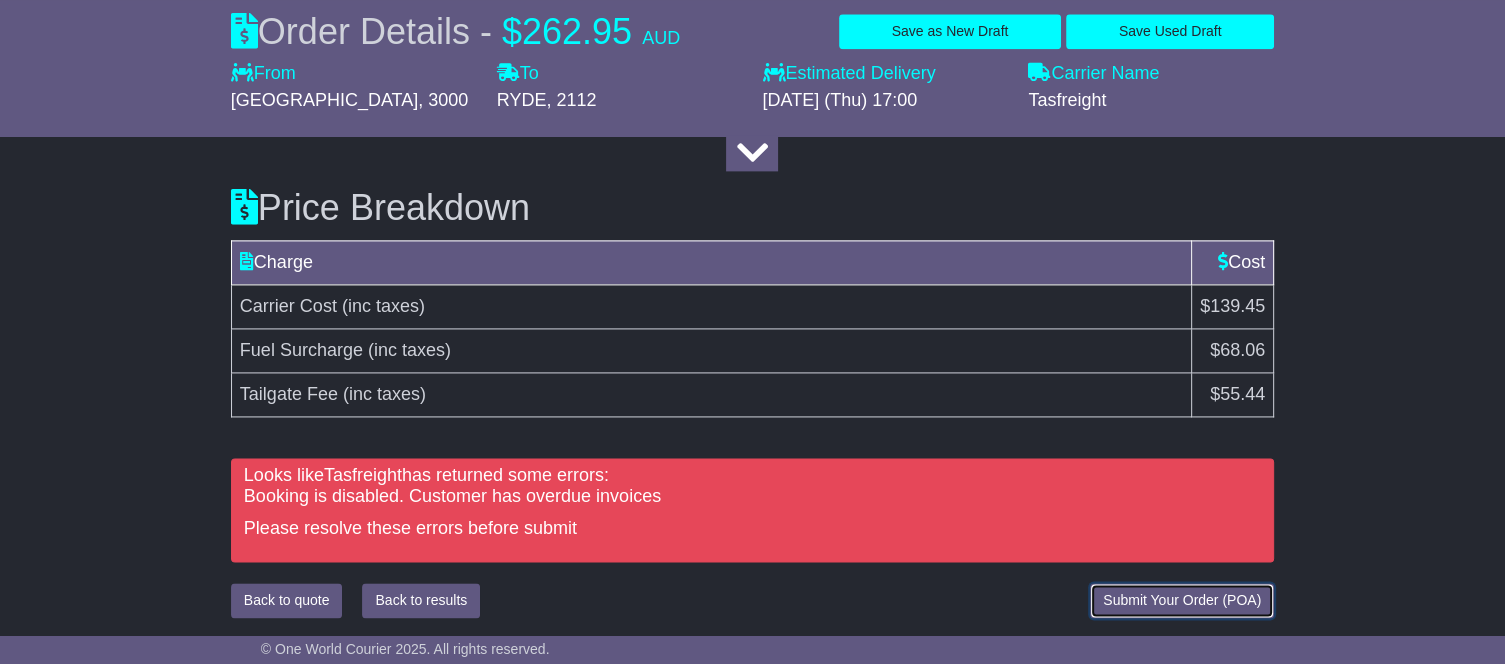 click on "Submit Your Order (POA)" at bounding box center (1182, 600) 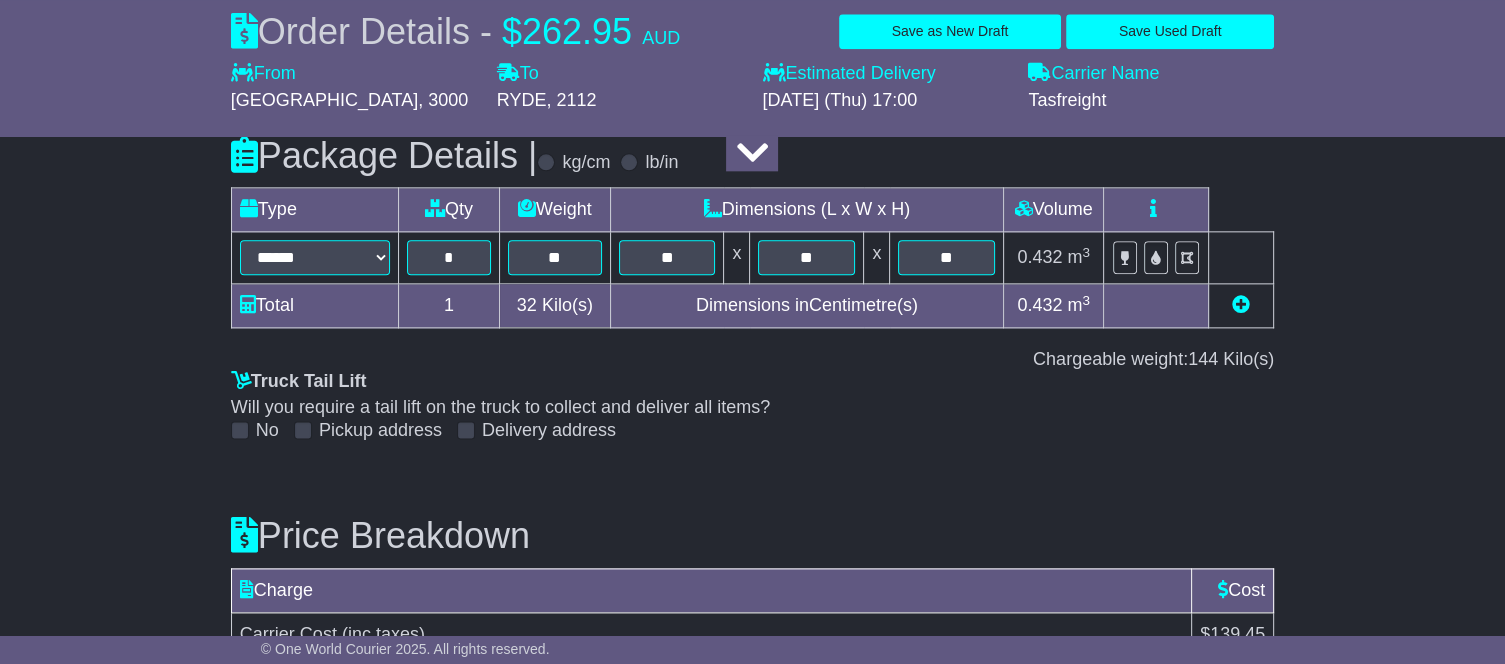 scroll, scrollTop: 2695, scrollLeft: 0, axis: vertical 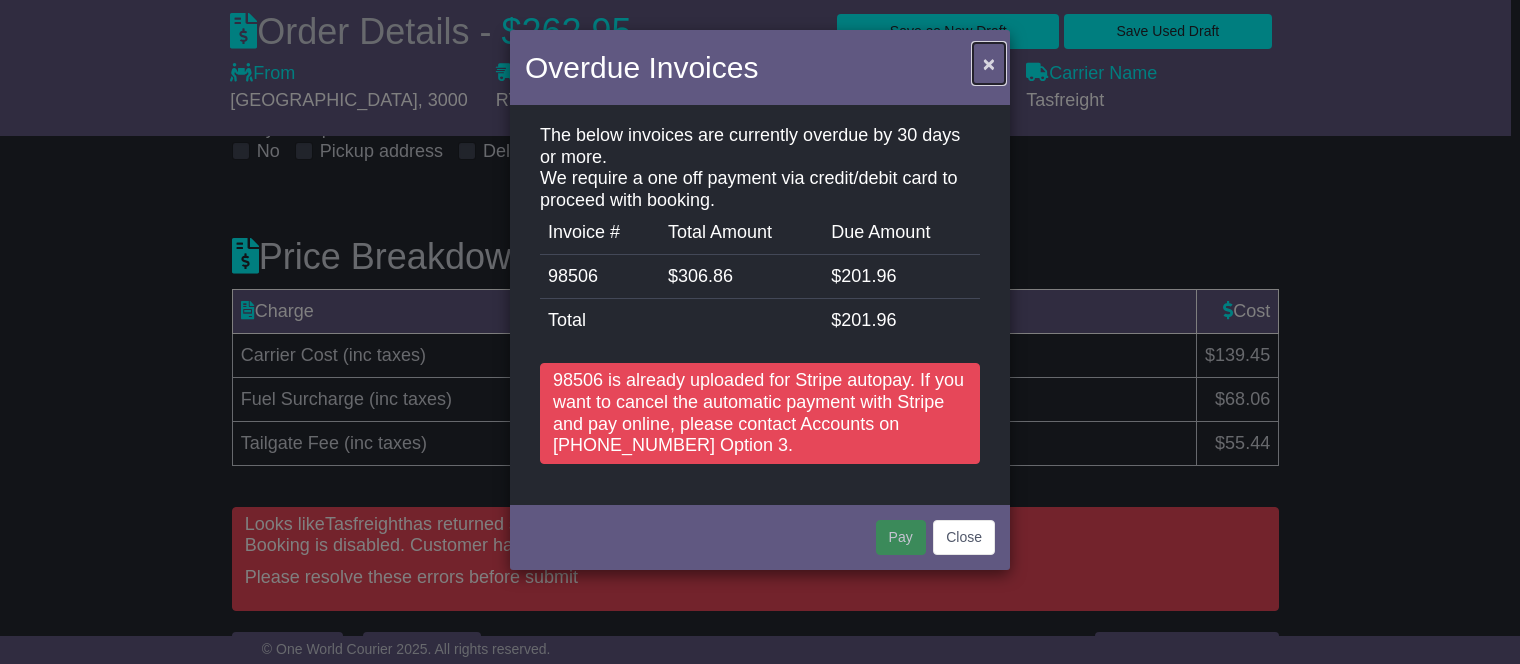click on "×" at bounding box center [989, 63] 